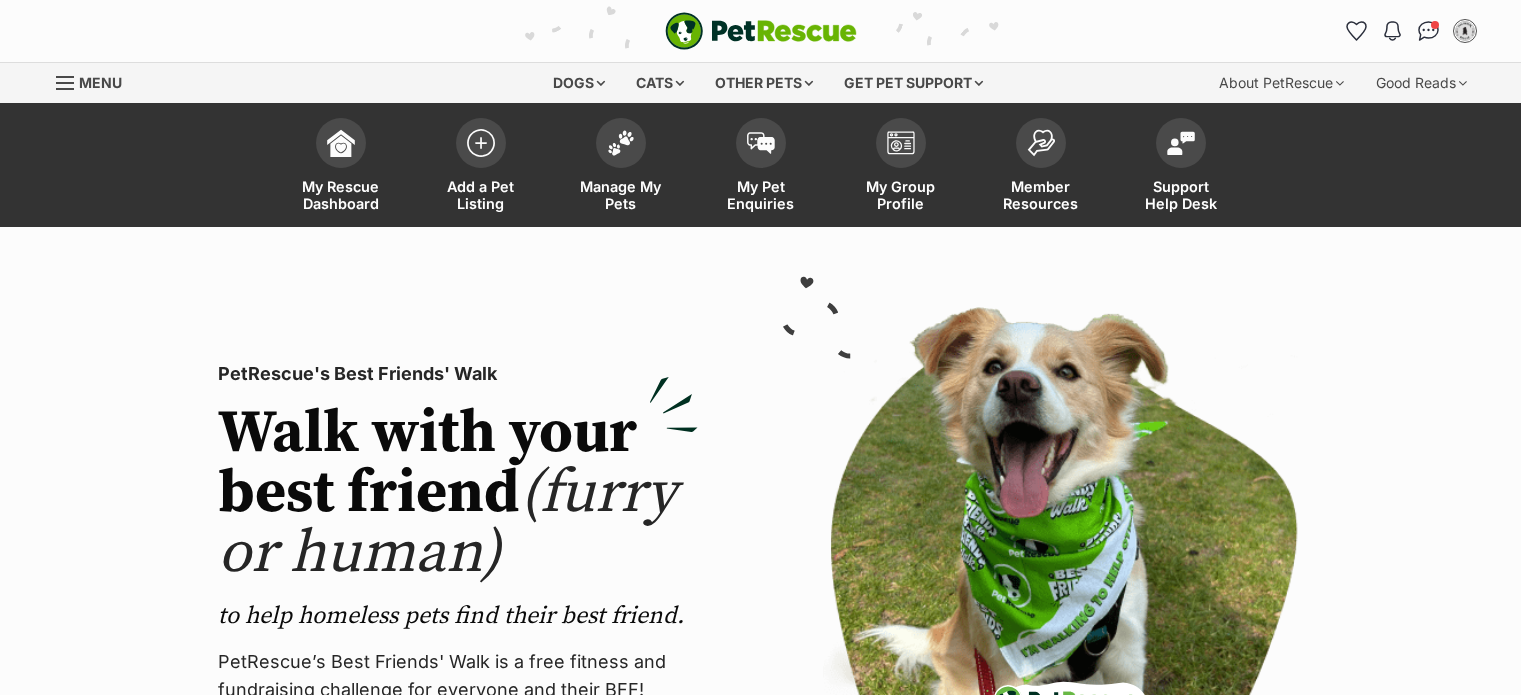 scroll, scrollTop: 0, scrollLeft: 0, axis: both 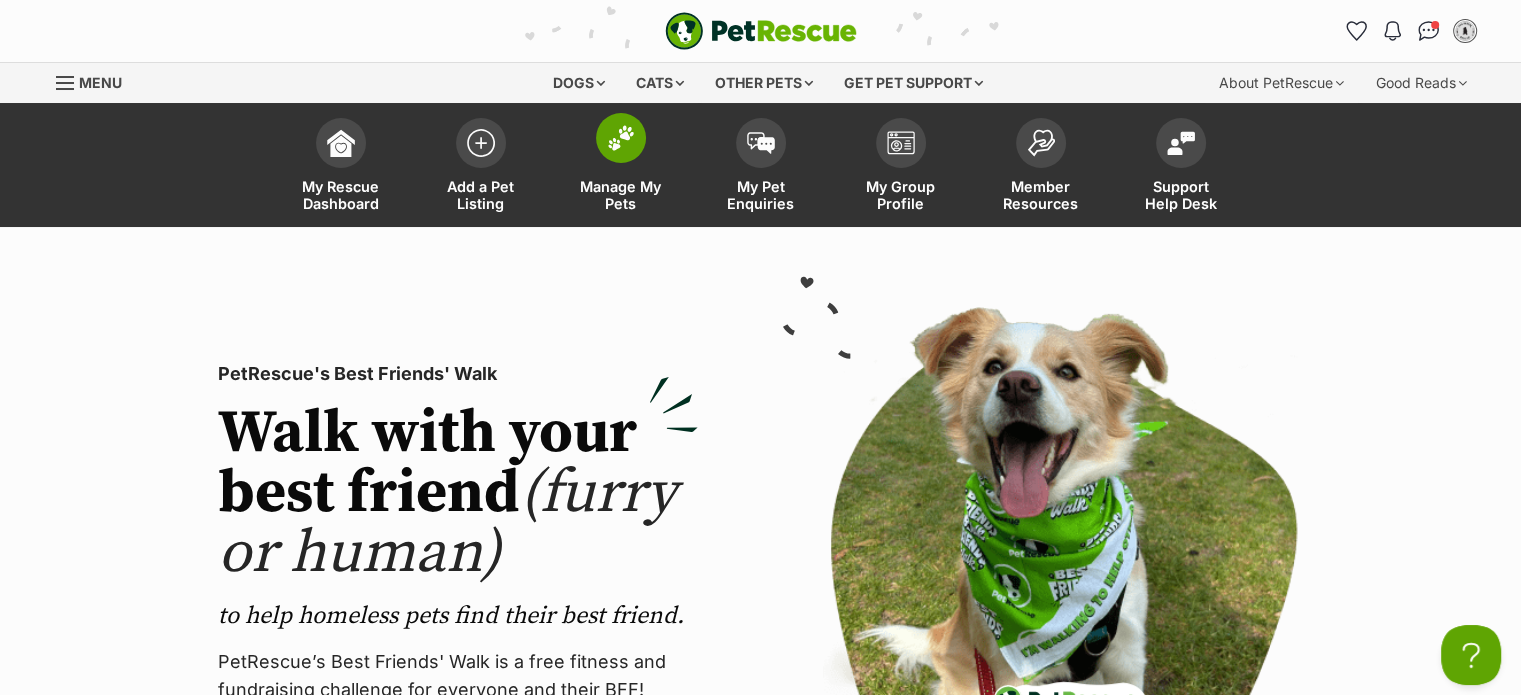 click at bounding box center [621, 138] 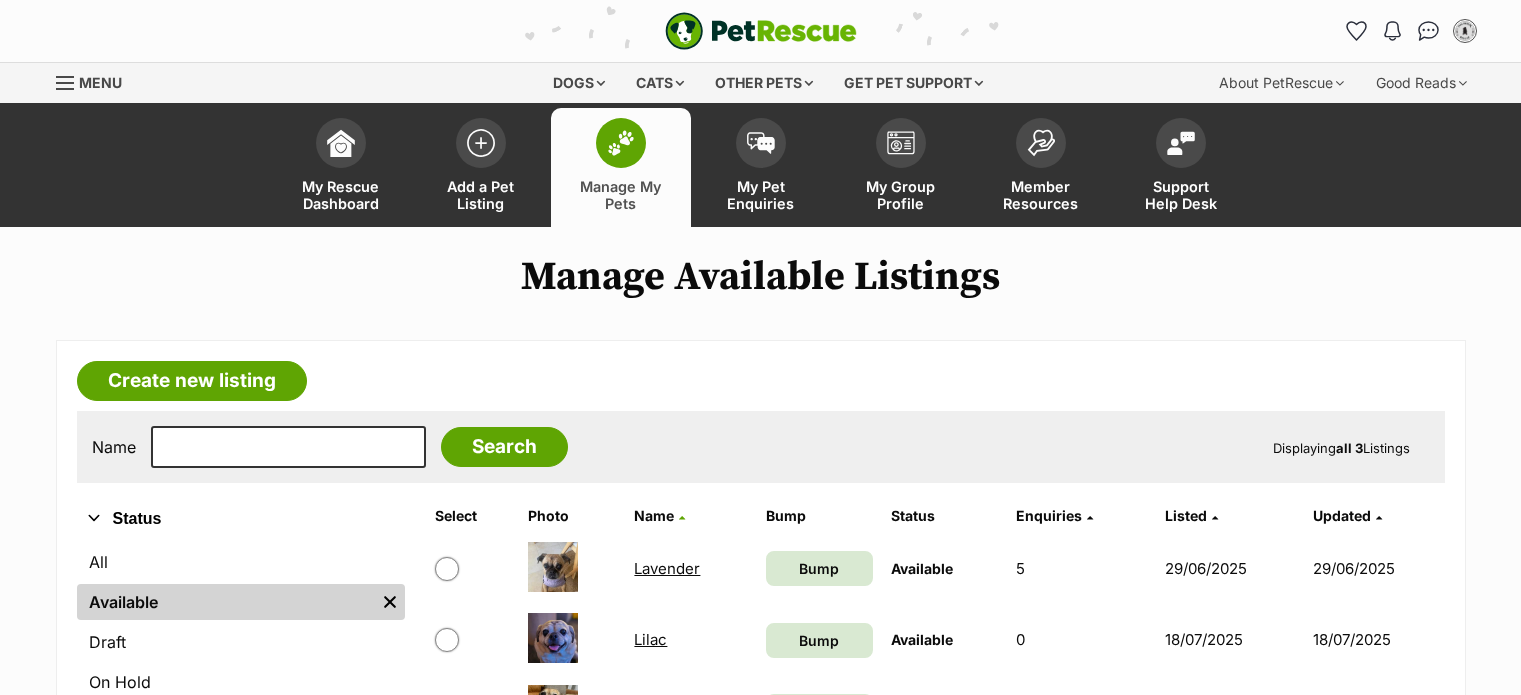 scroll, scrollTop: 0, scrollLeft: 0, axis: both 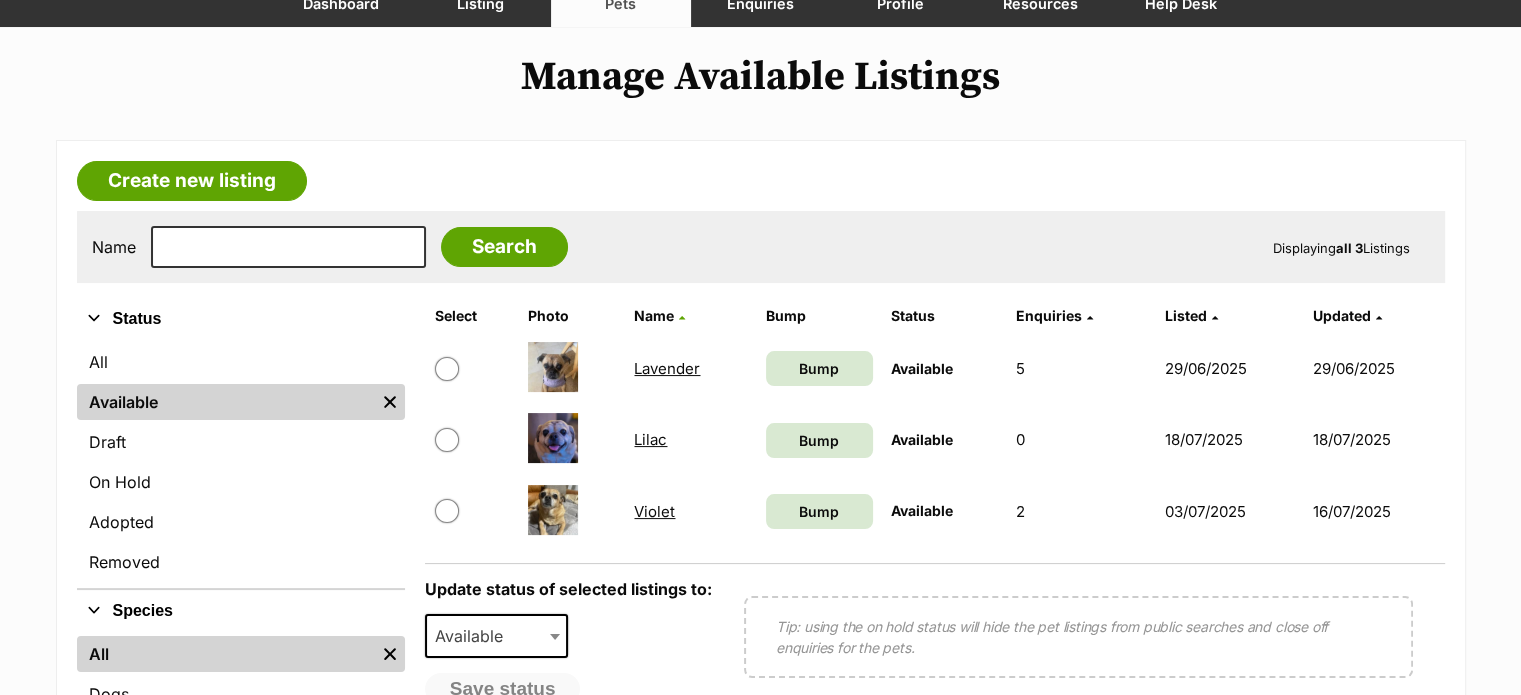 click at bounding box center [447, 369] 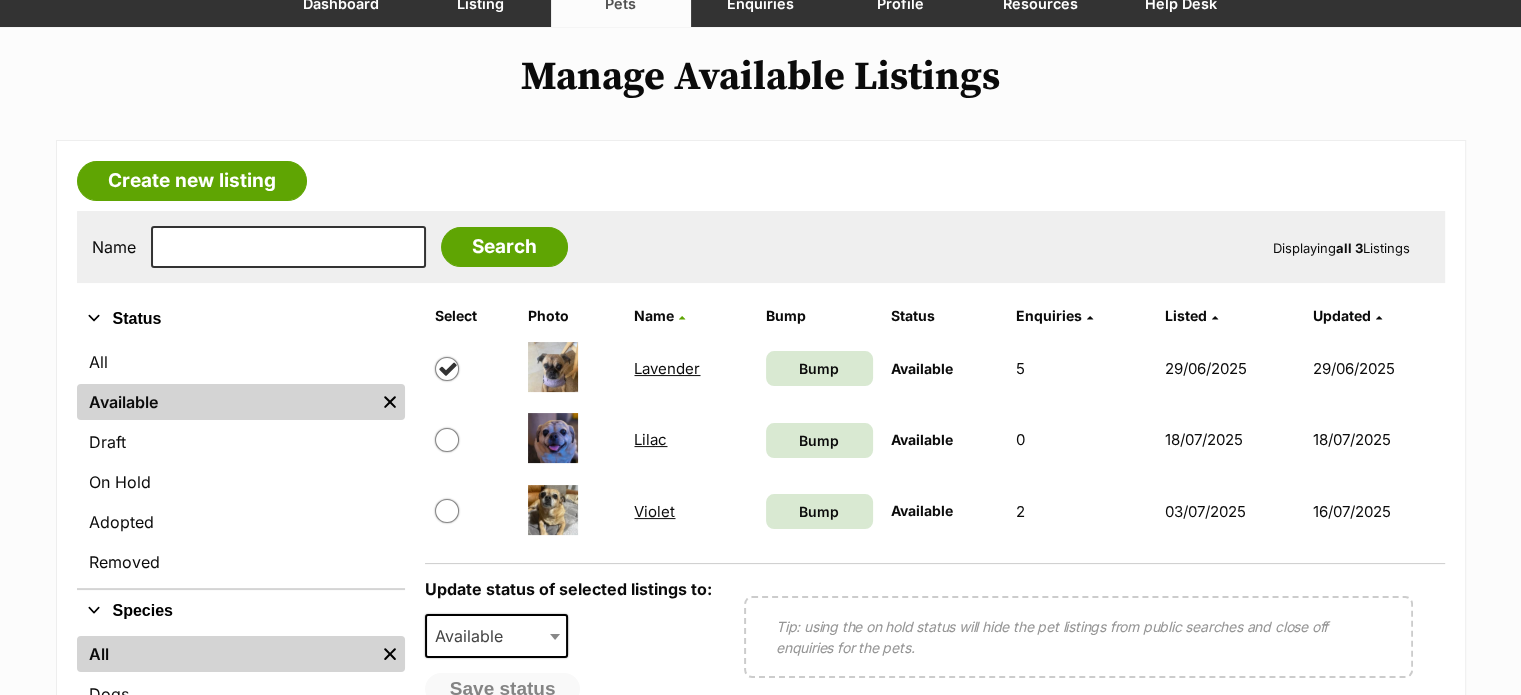 checkbox on "true" 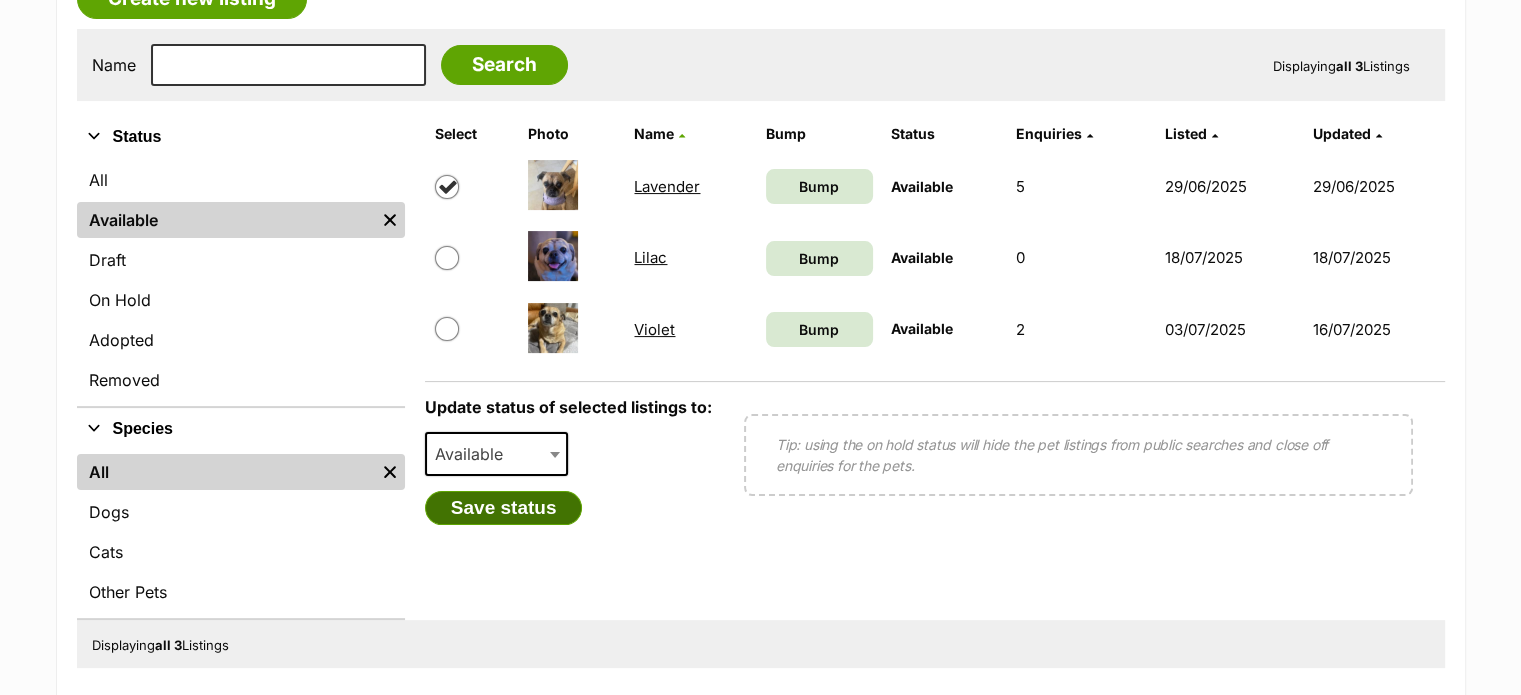 scroll, scrollTop: 400, scrollLeft: 0, axis: vertical 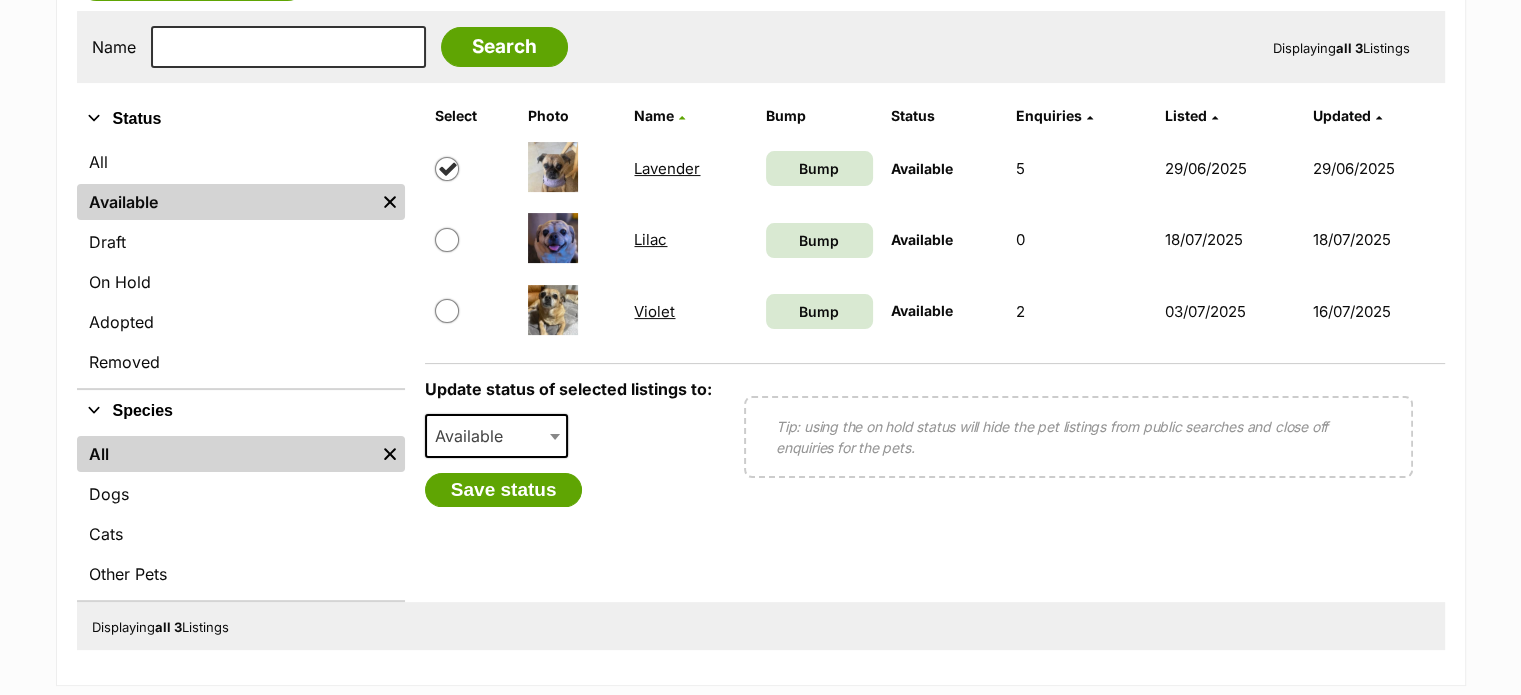 click on "Available" at bounding box center (497, 436) 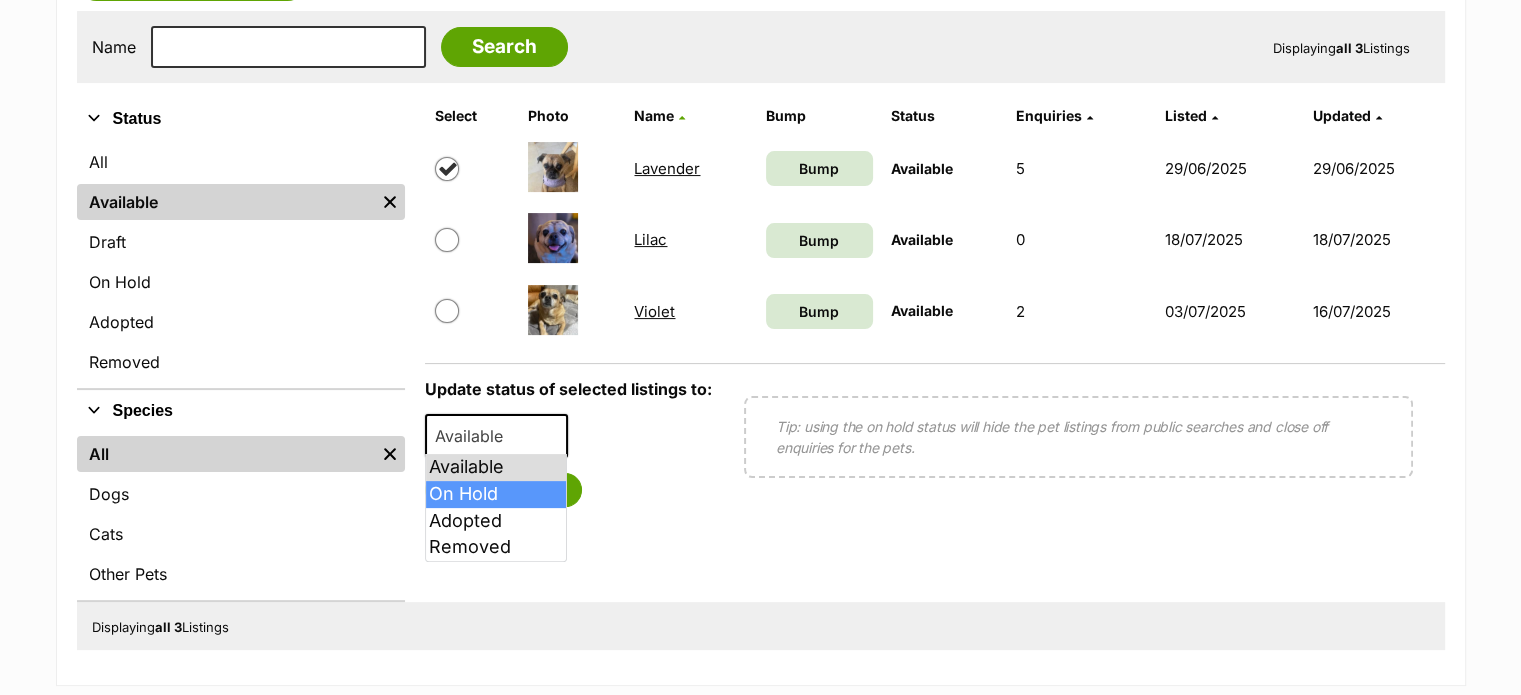 select on "on_hold" 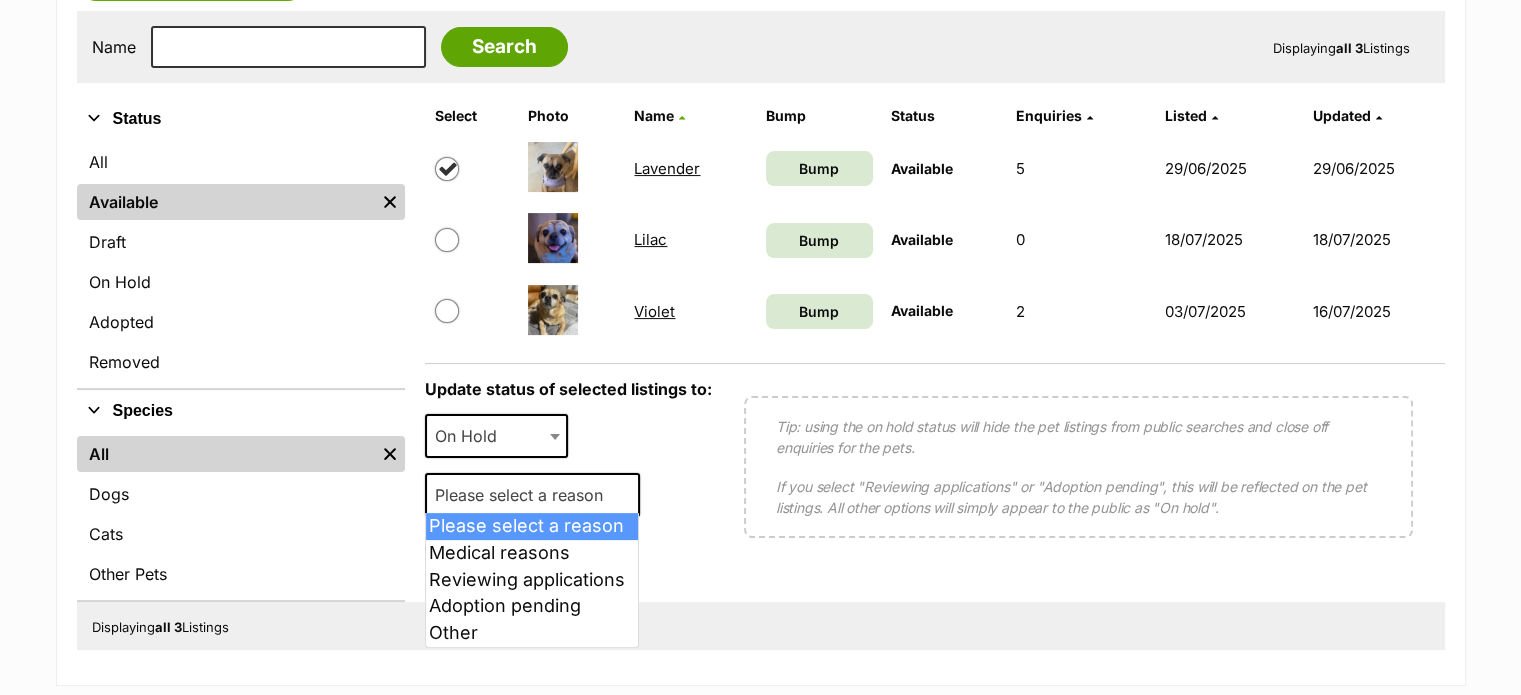 click on "Please select a reason" at bounding box center (525, 495) 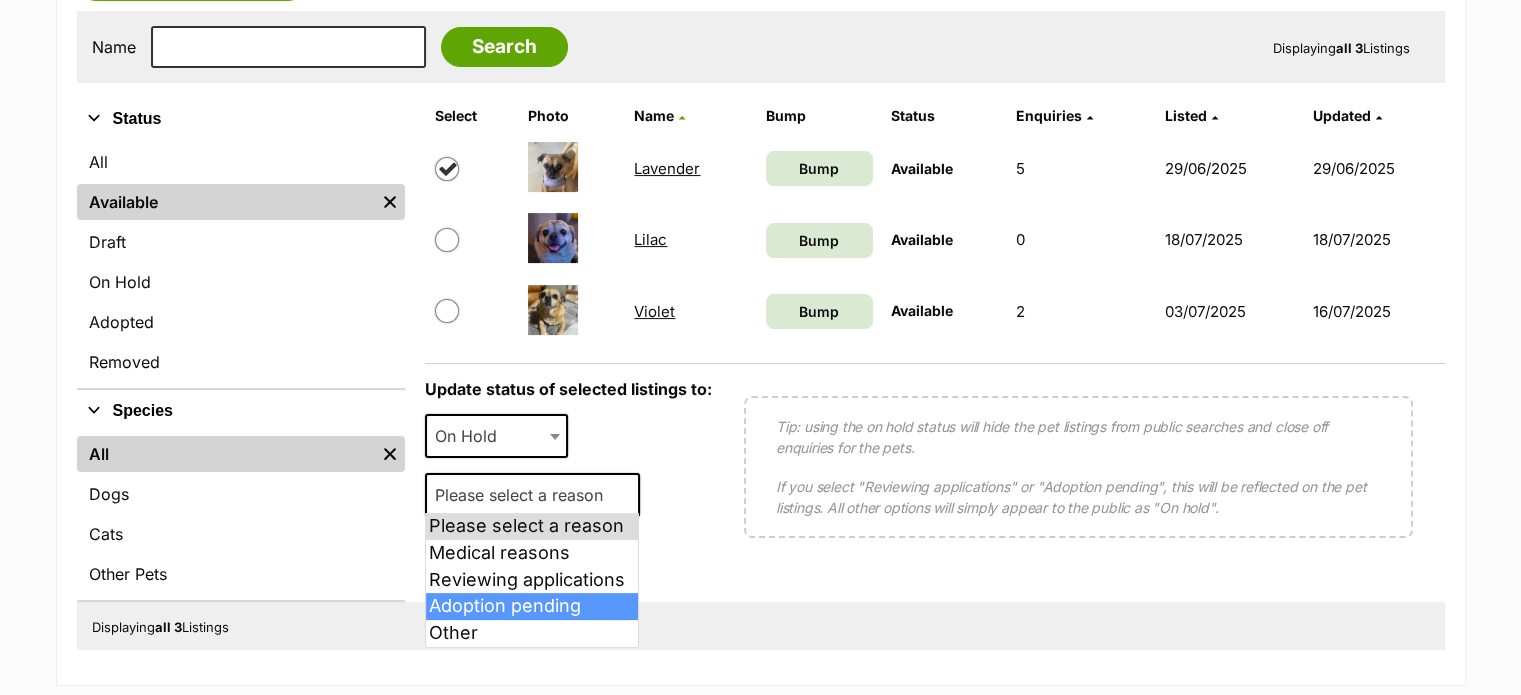 select on "adoption_pending" 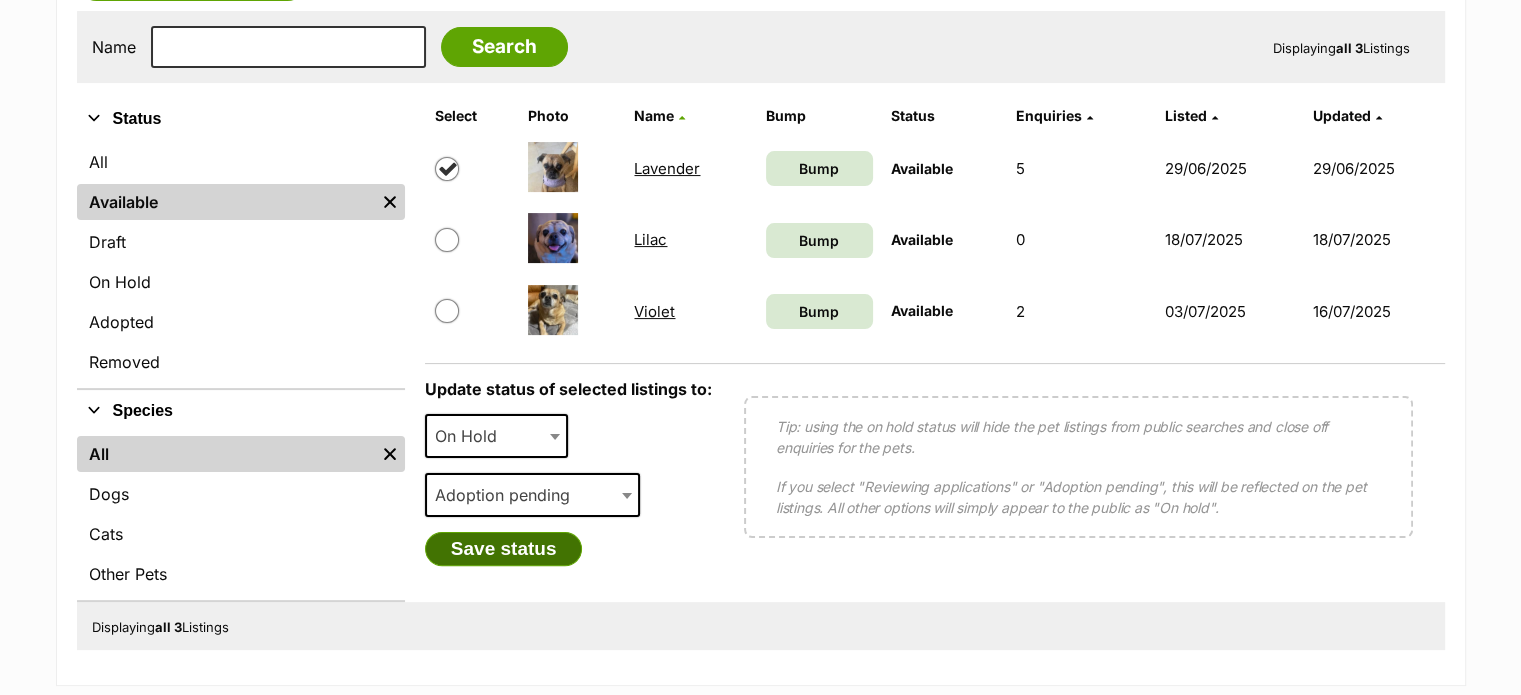 click on "Save status" at bounding box center [504, 549] 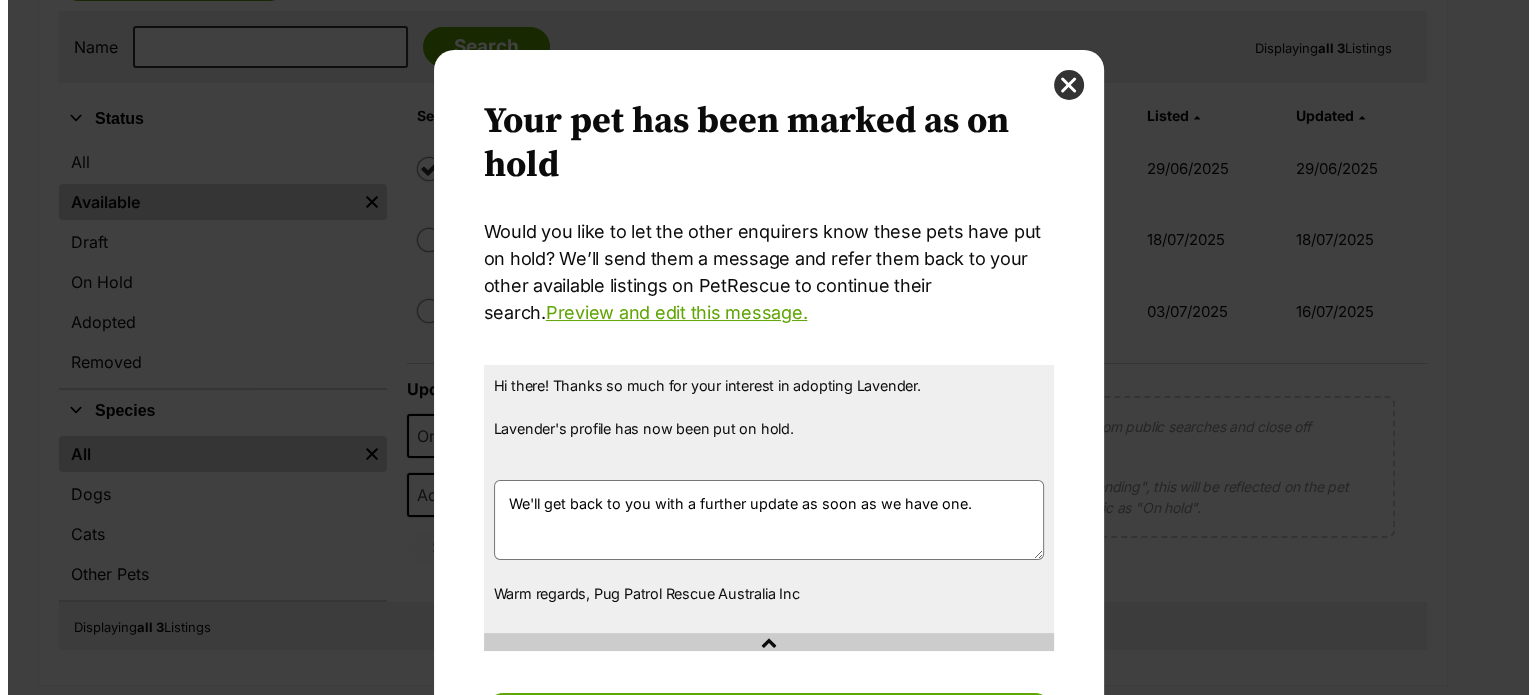 scroll, scrollTop: 0, scrollLeft: 0, axis: both 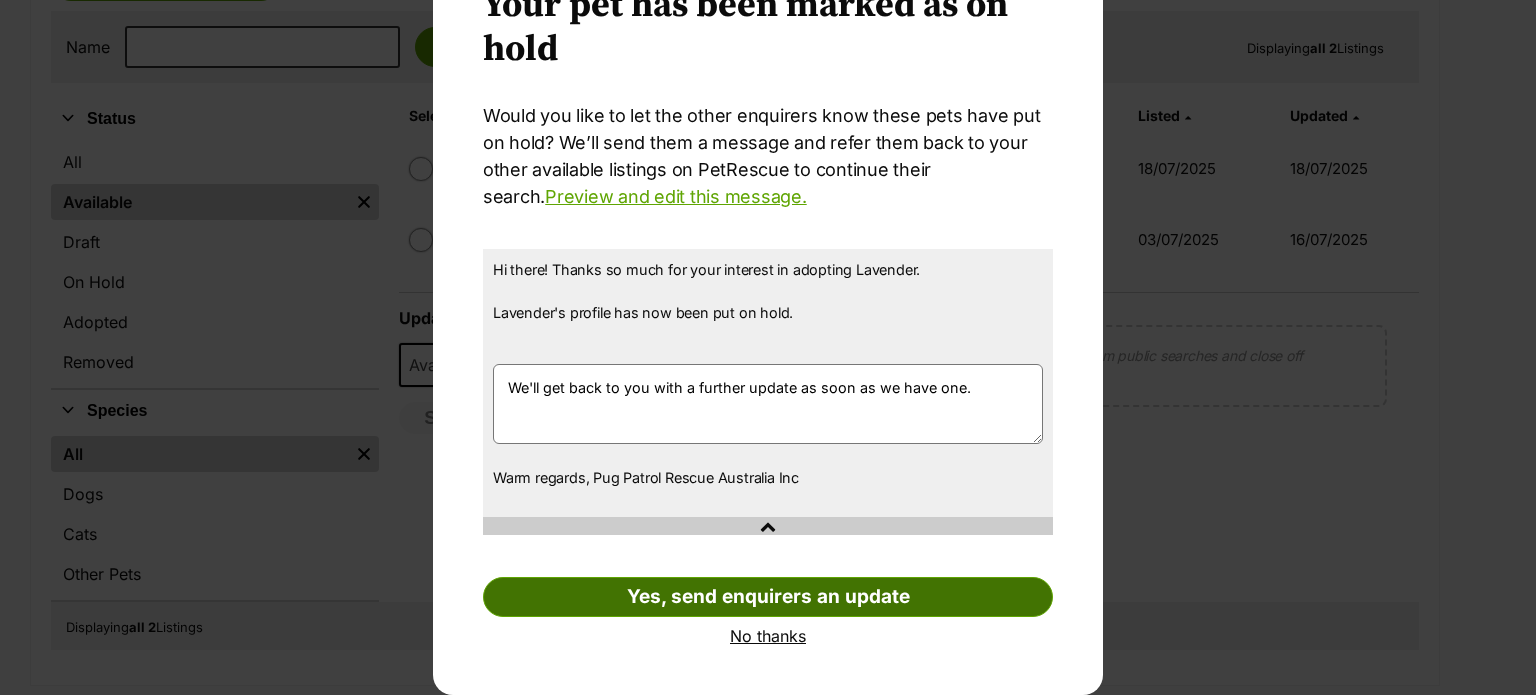 click on "Yes, send enquirers an update" at bounding box center (768, 597) 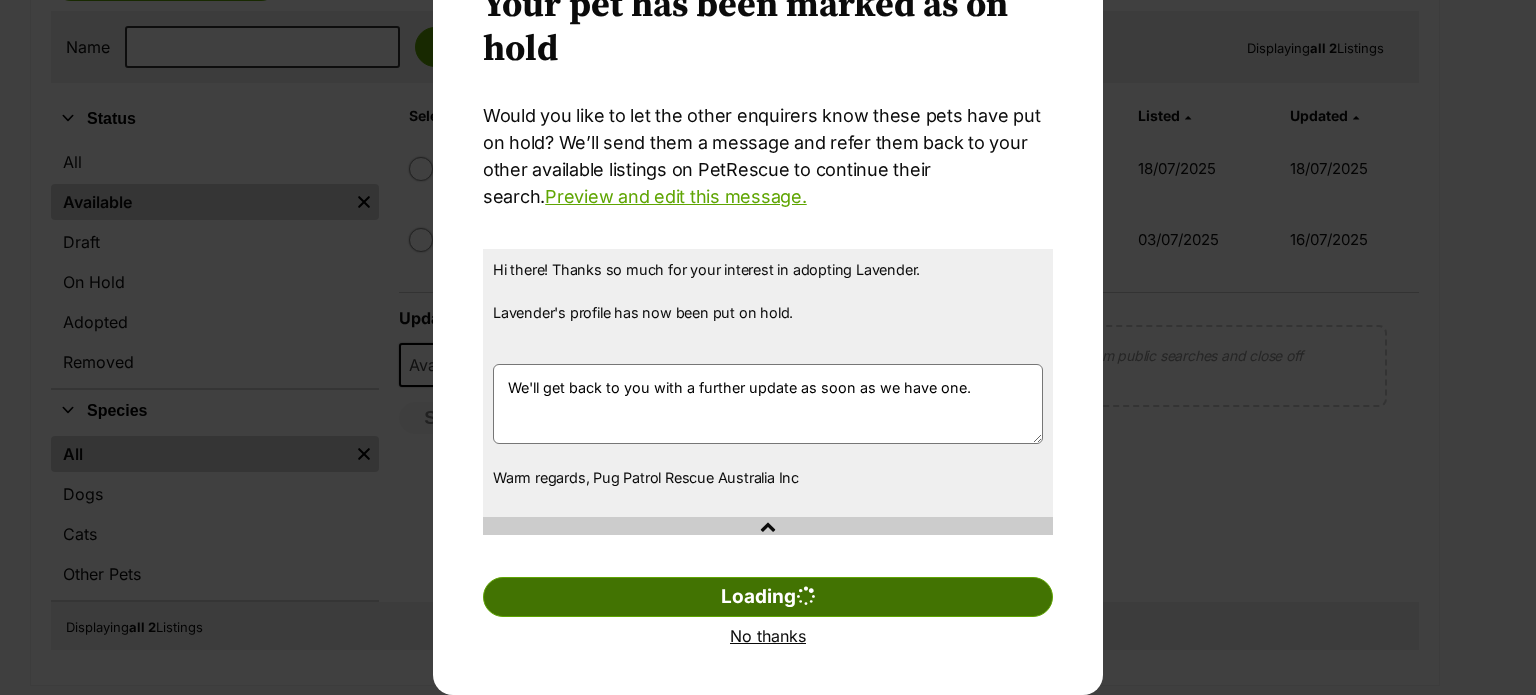 scroll, scrollTop: 0, scrollLeft: 0, axis: both 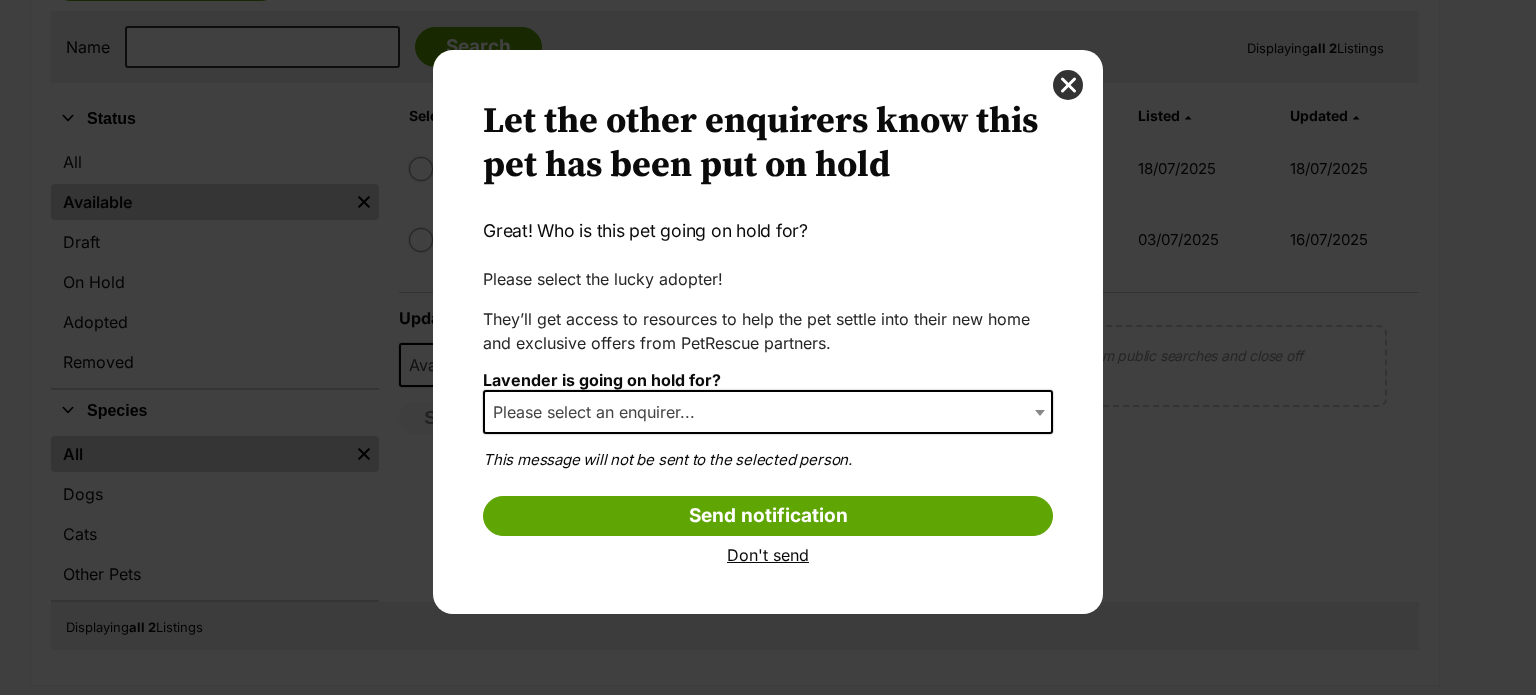 click at bounding box center [1040, 413] 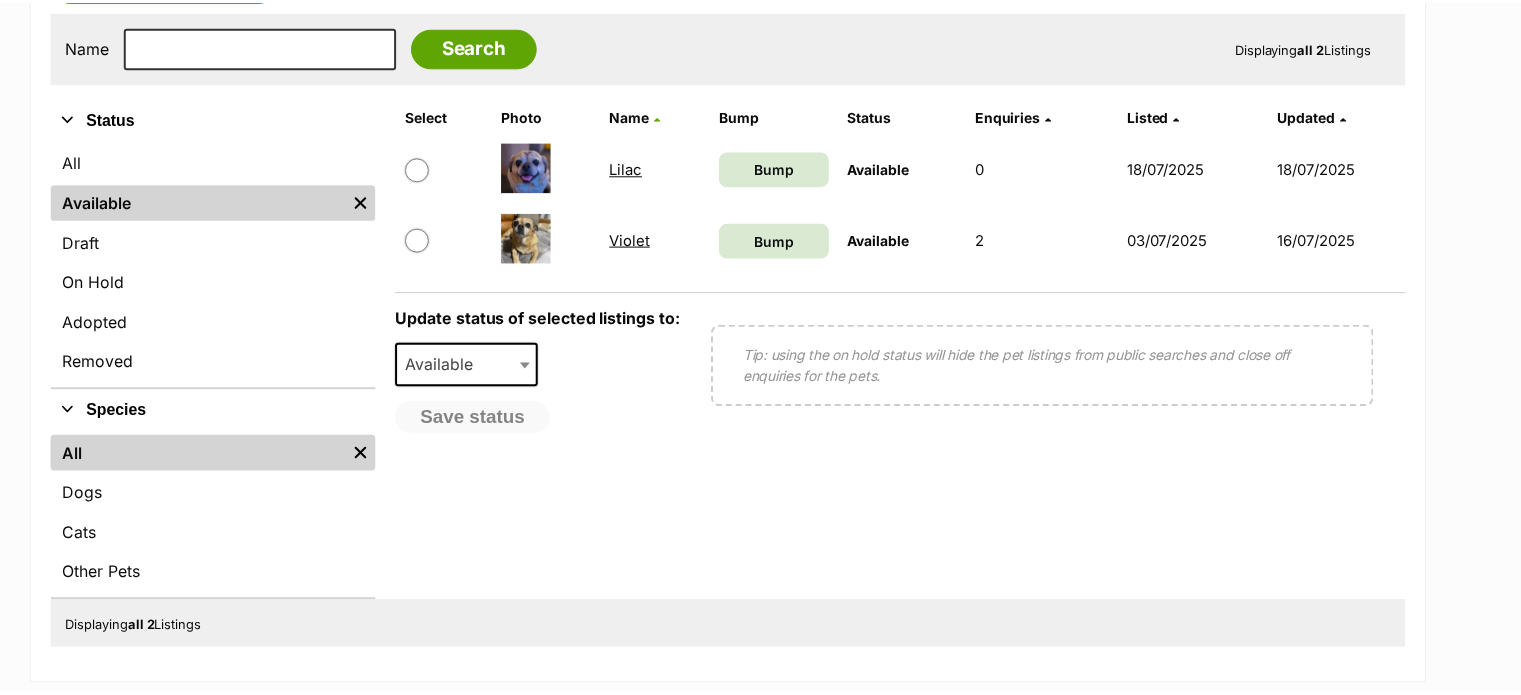 scroll, scrollTop: 400, scrollLeft: 0, axis: vertical 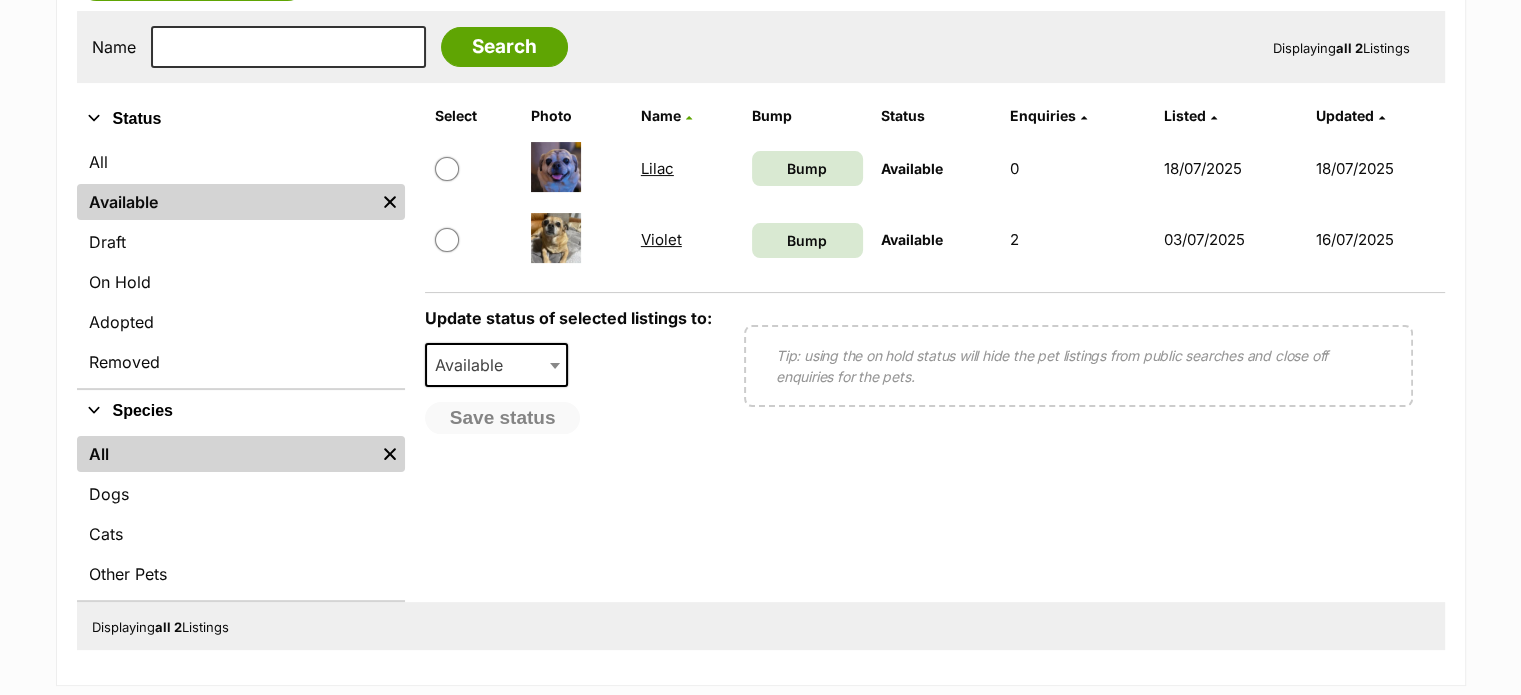 click at bounding box center [447, 240] 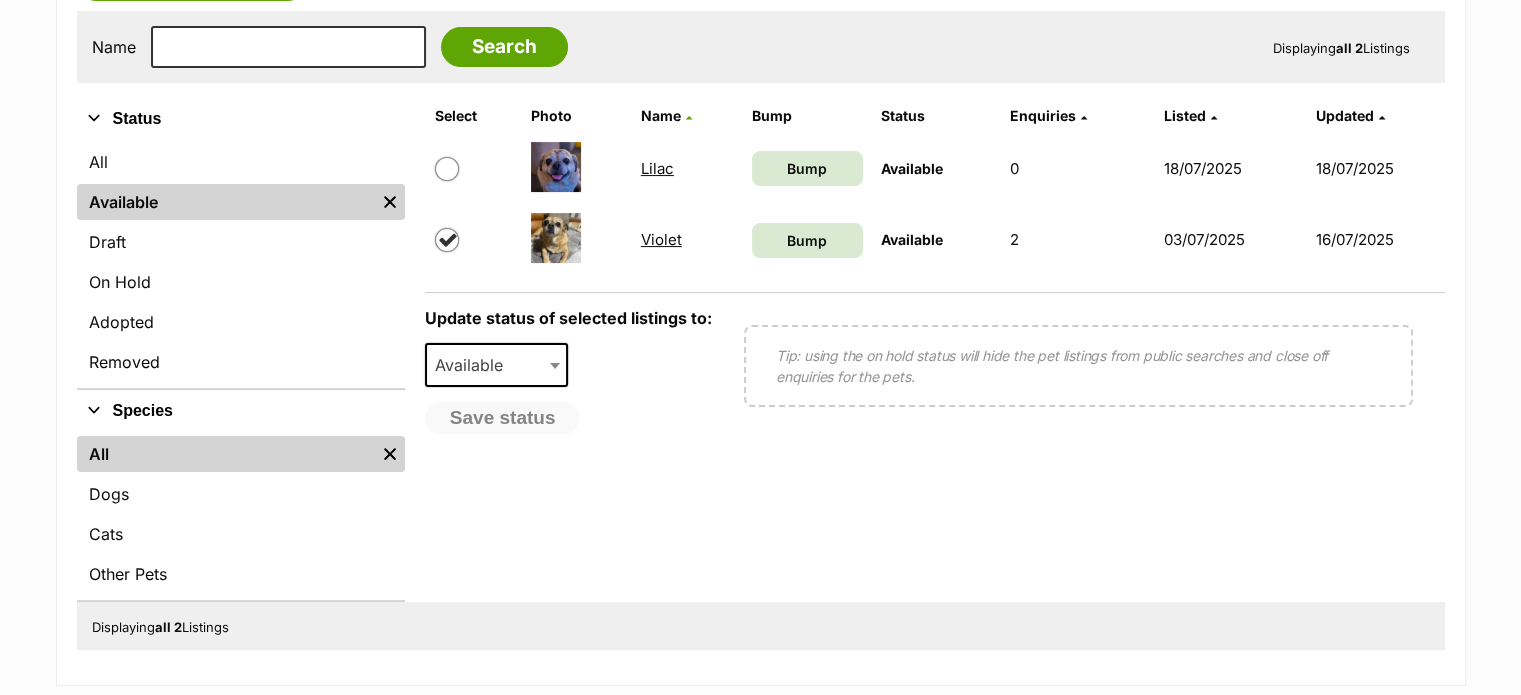 checkbox on "true" 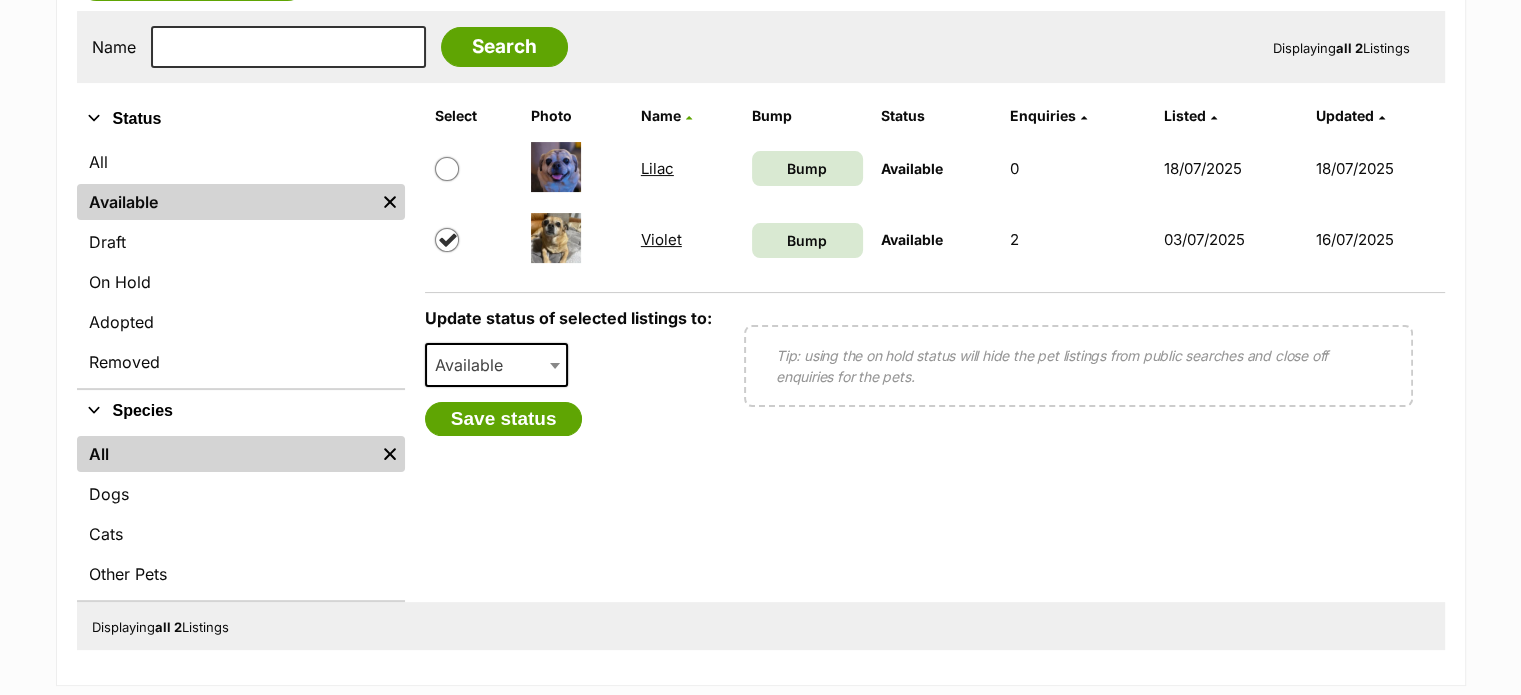 click on "Available" at bounding box center (475, 365) 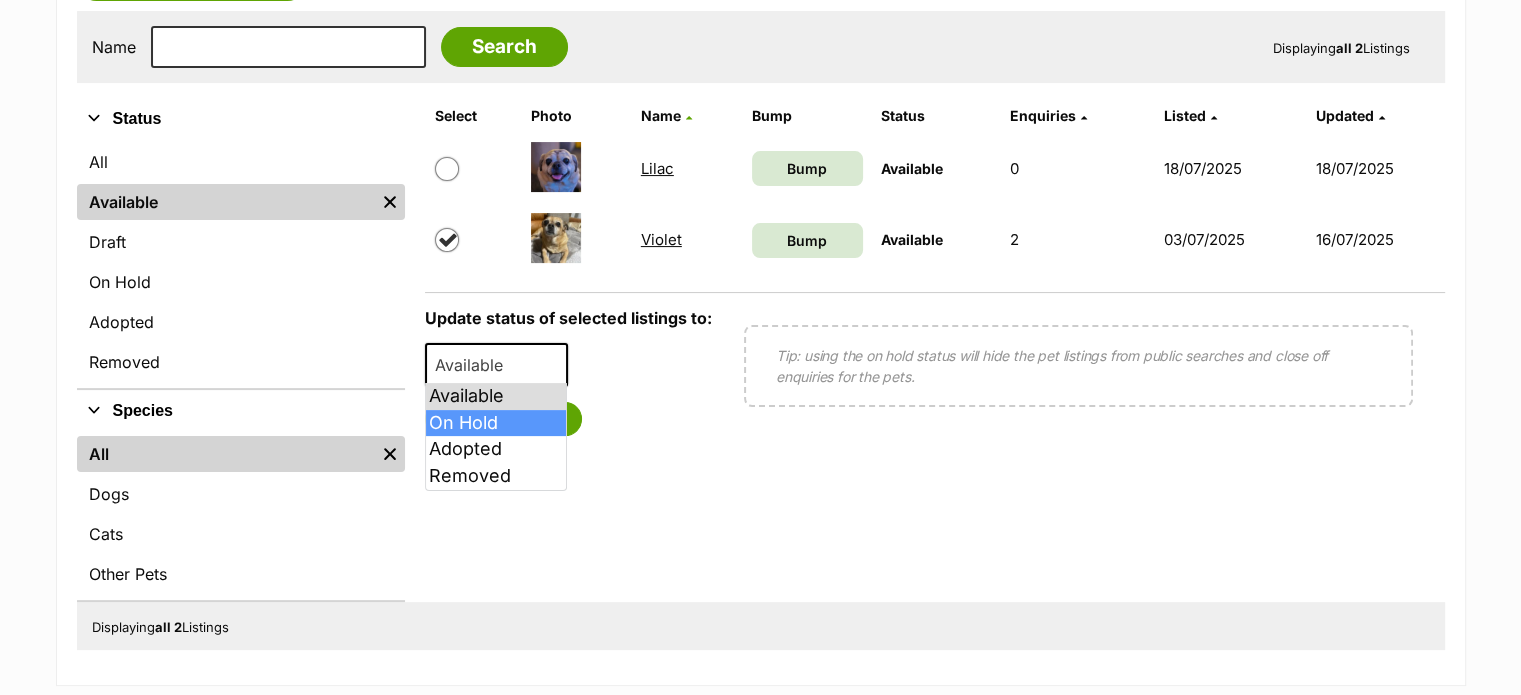 select on "on_hold" 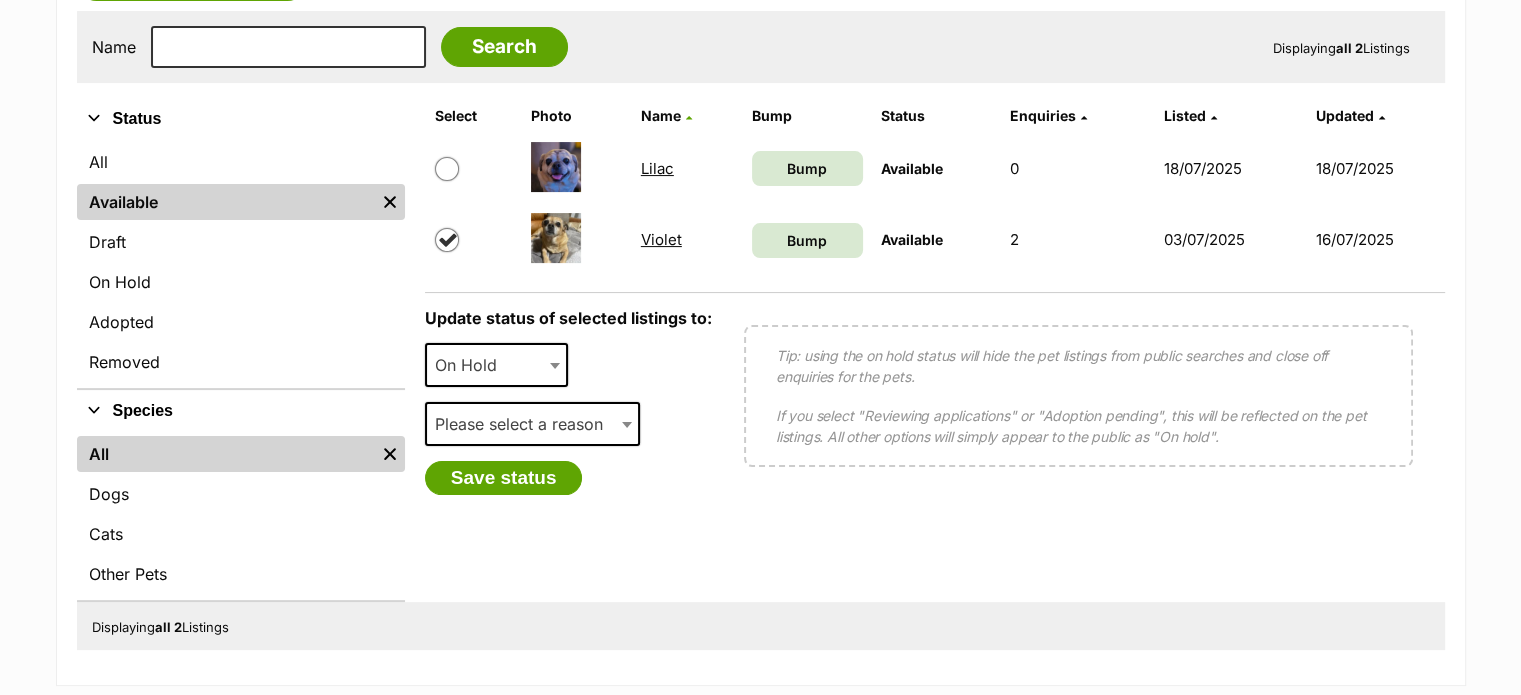 click on "Please select a reason" at bounding box center [525, 424] 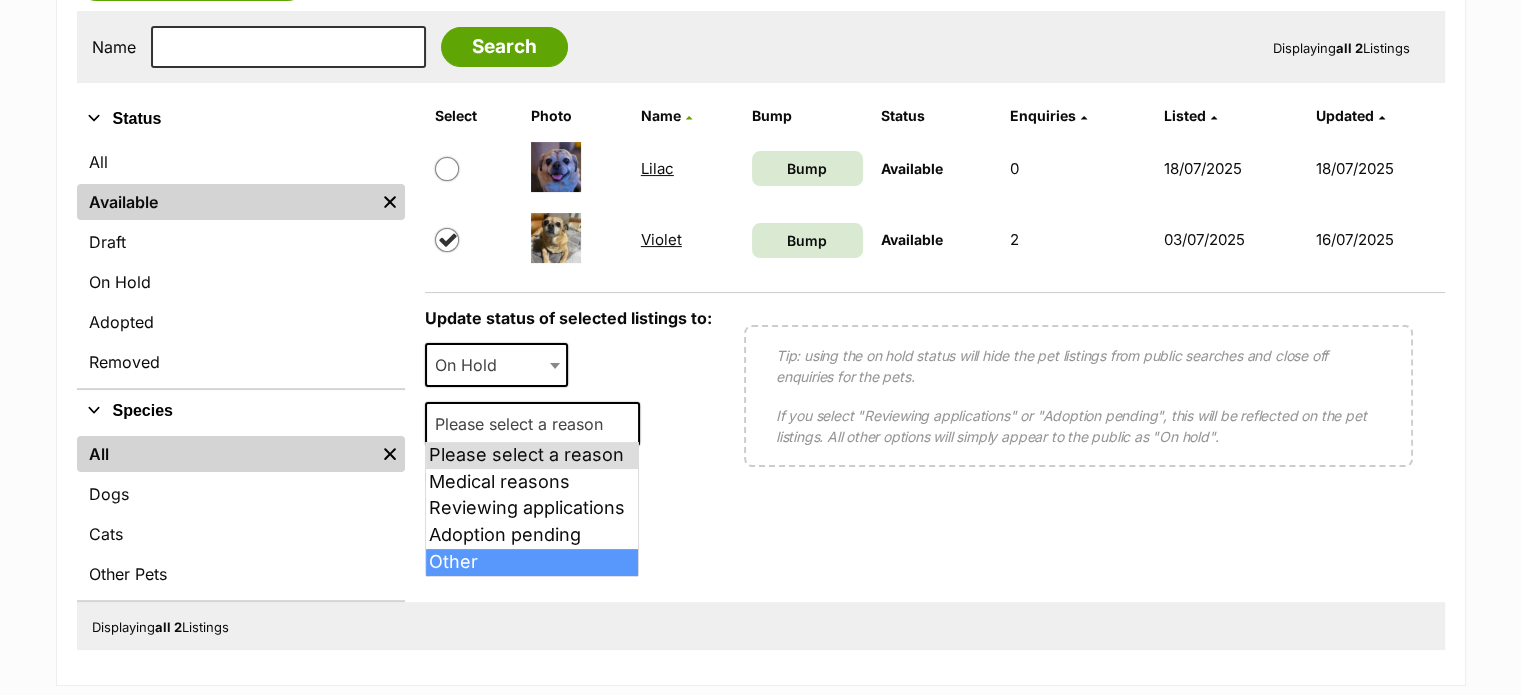 select on "other" 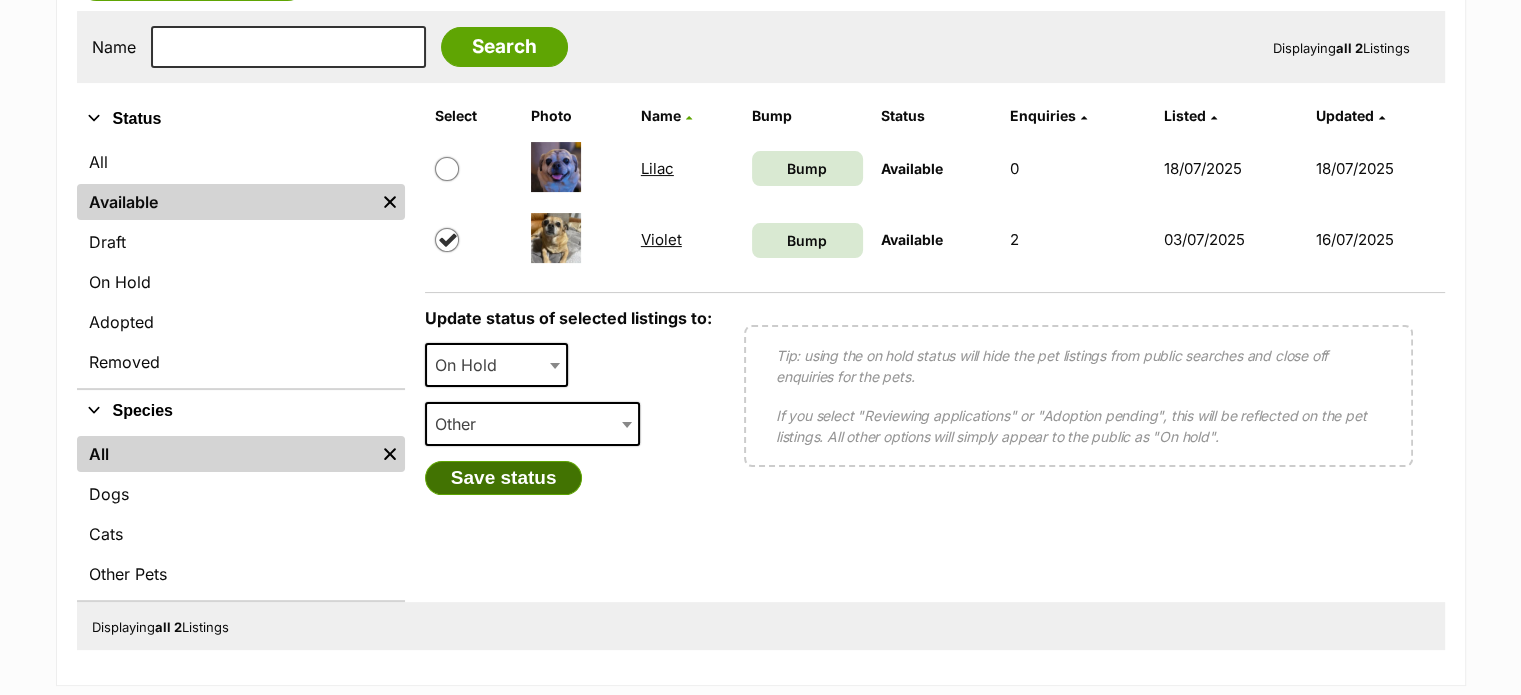 click on "Save status" at bounding box center [504, 478] 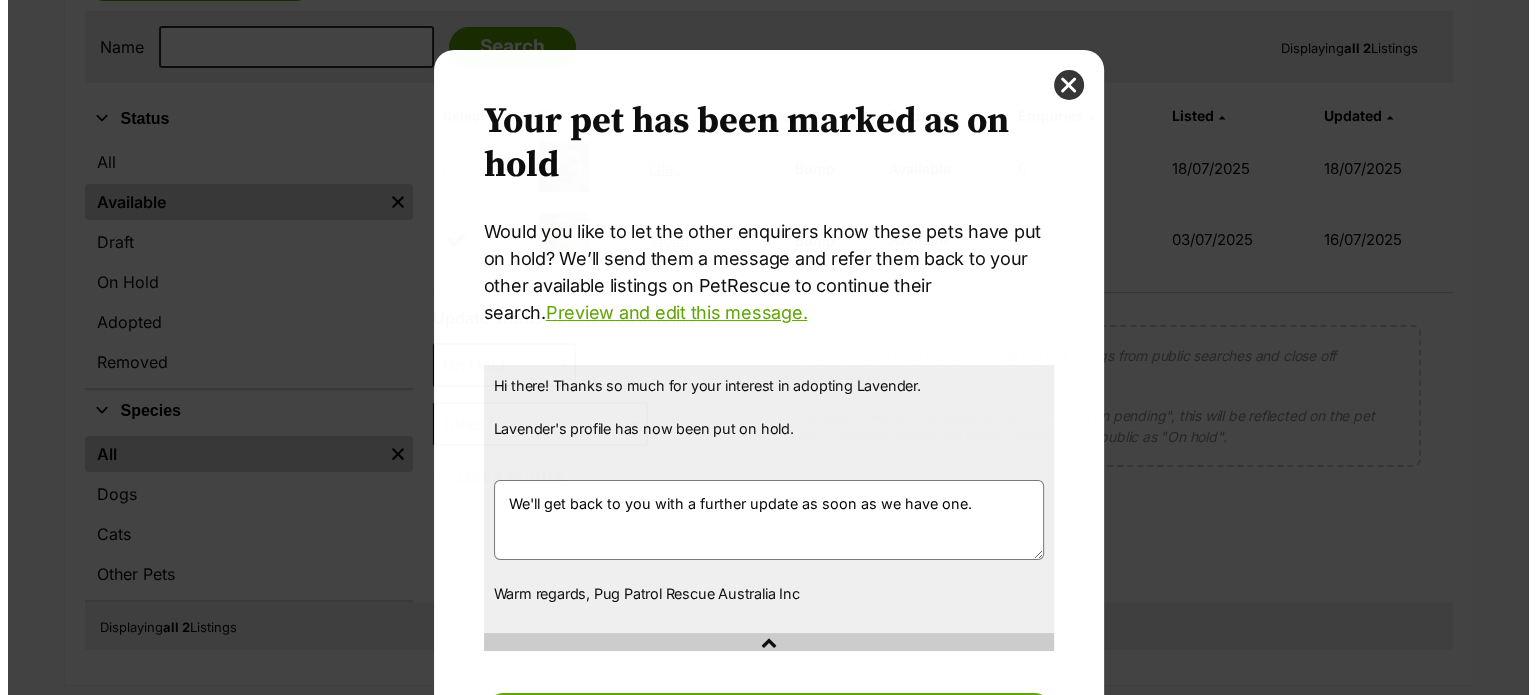 scroll, scrollTop: 0, scrollLeft: 0, axis: both 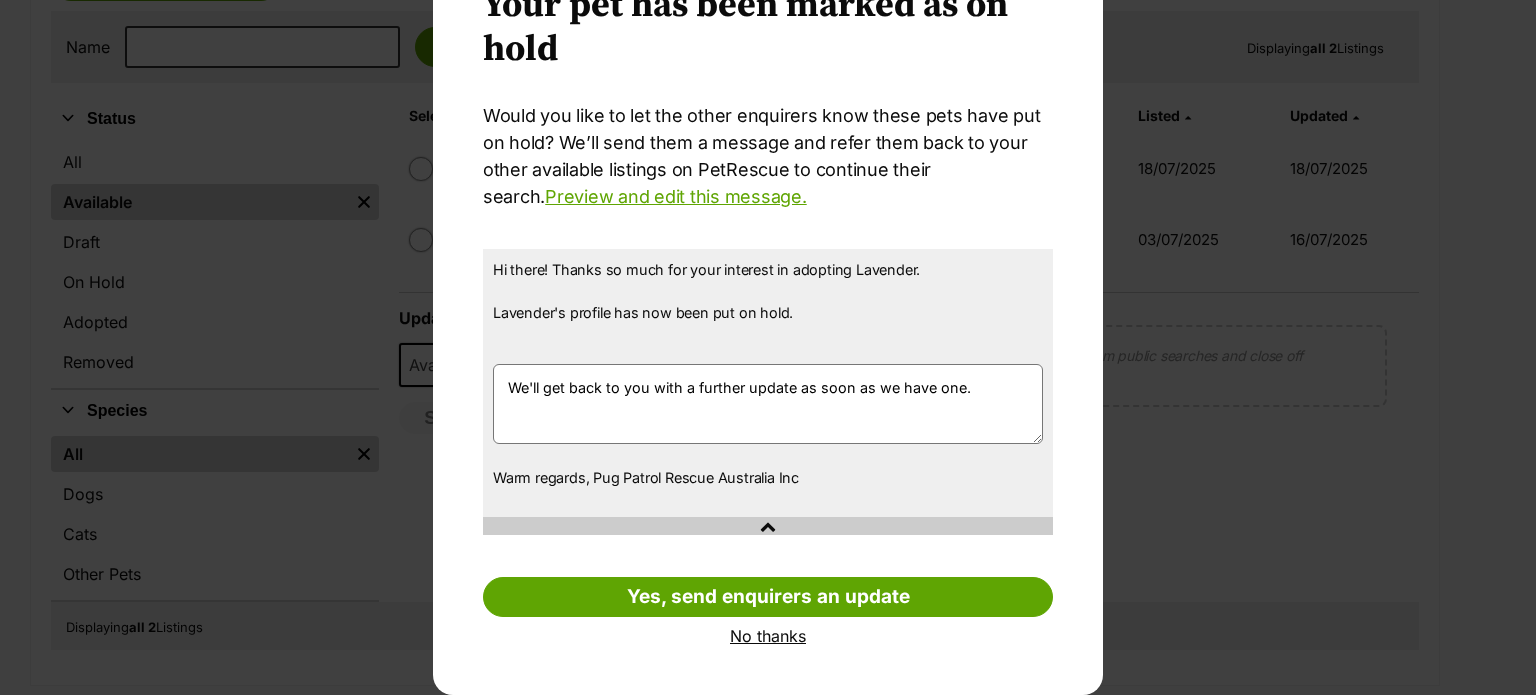 click on "No thanks" at bounding box center [768, 636] 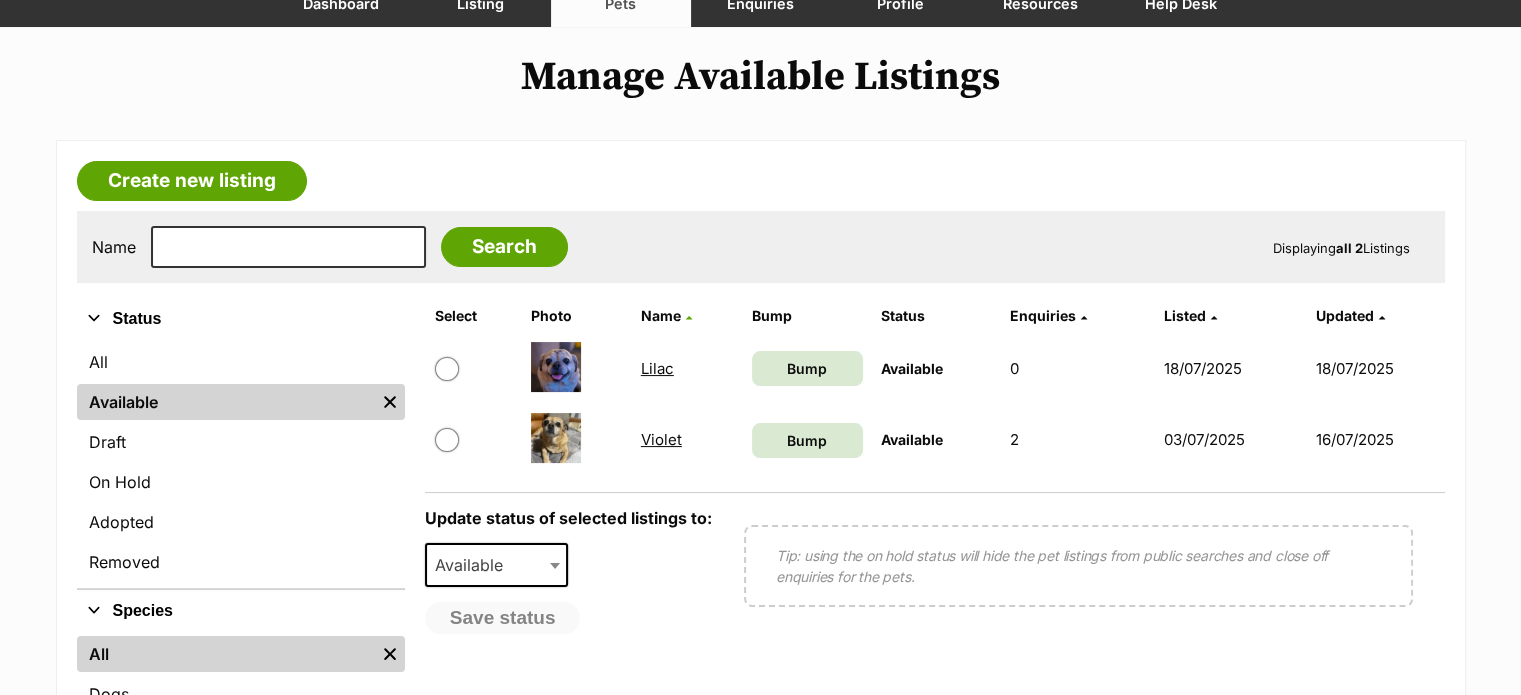 scroll, scrollTop: 100, scrollLeft: 0, axis: vertical 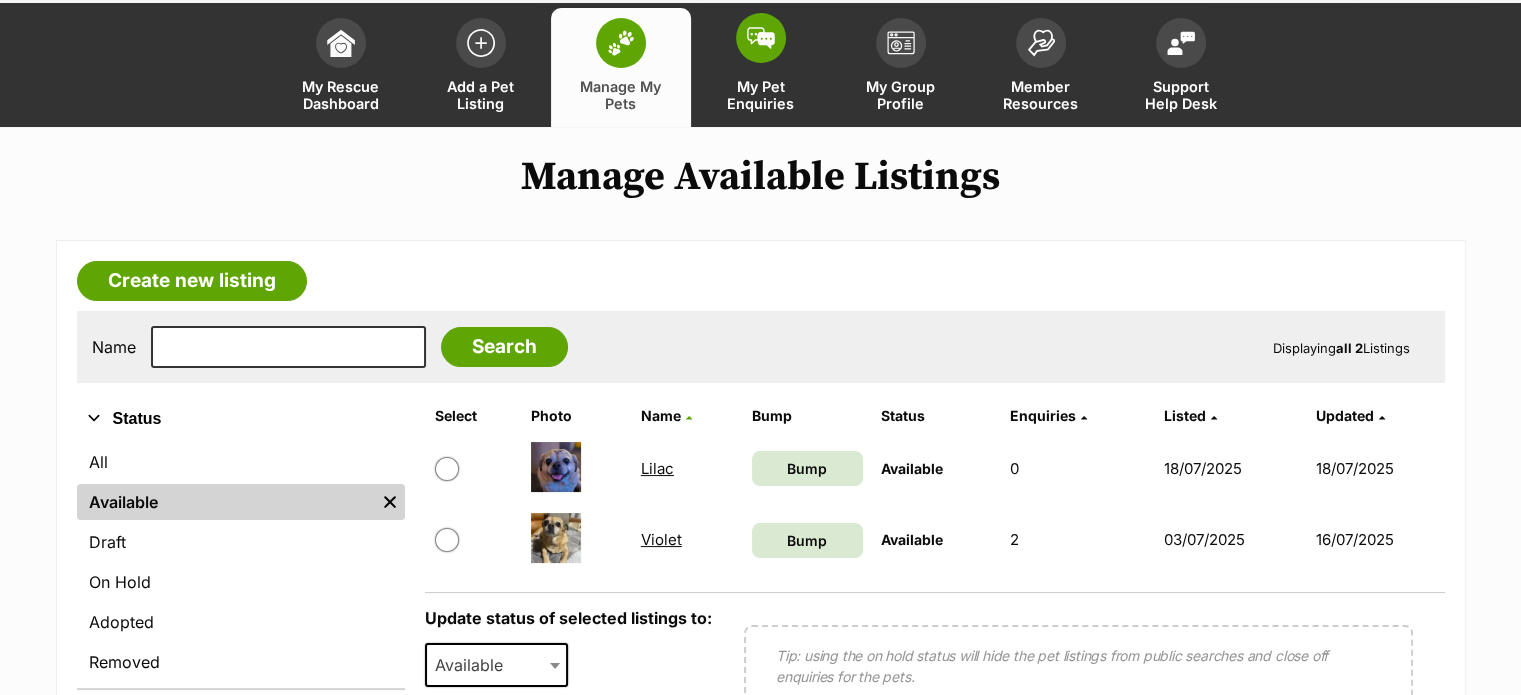 click at bounding box center (761, 38) 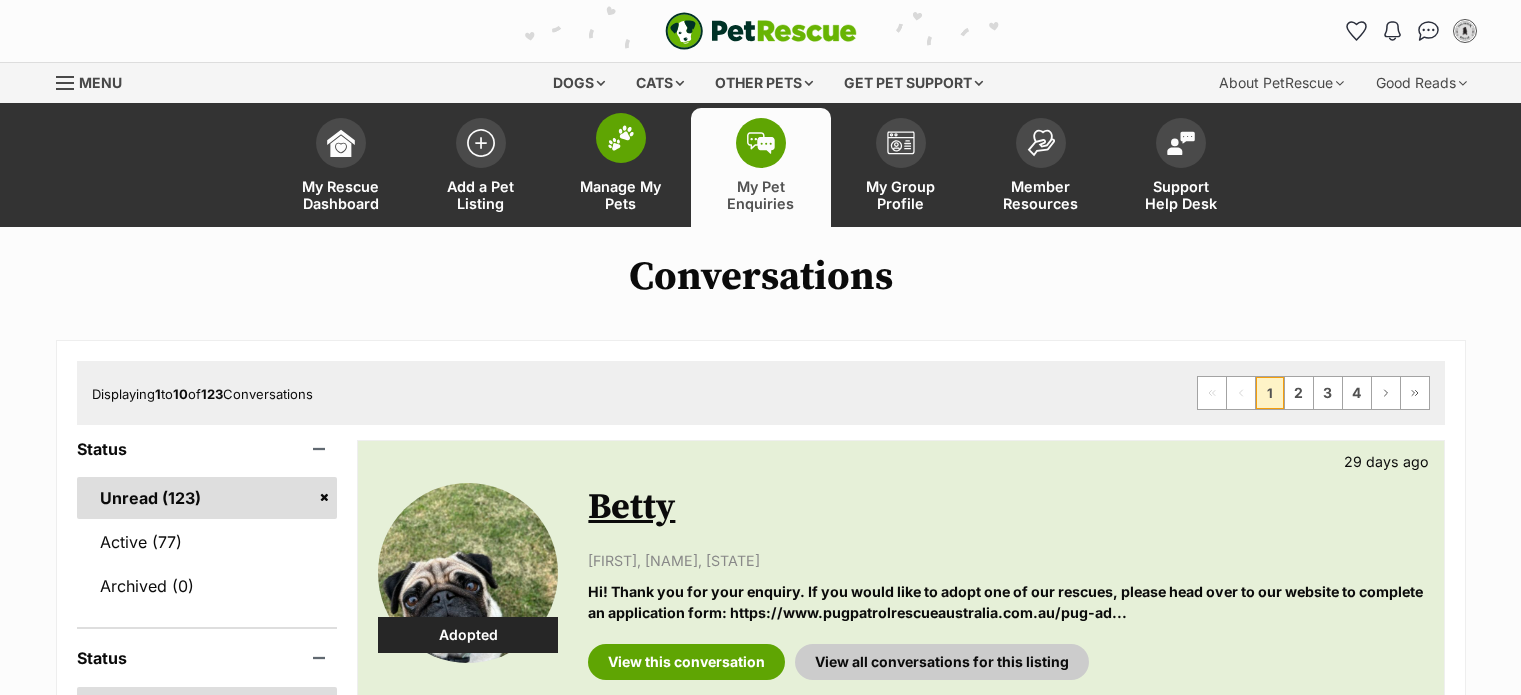 scroll, scrollTop: 0, scrollLeft: 0, axis: both 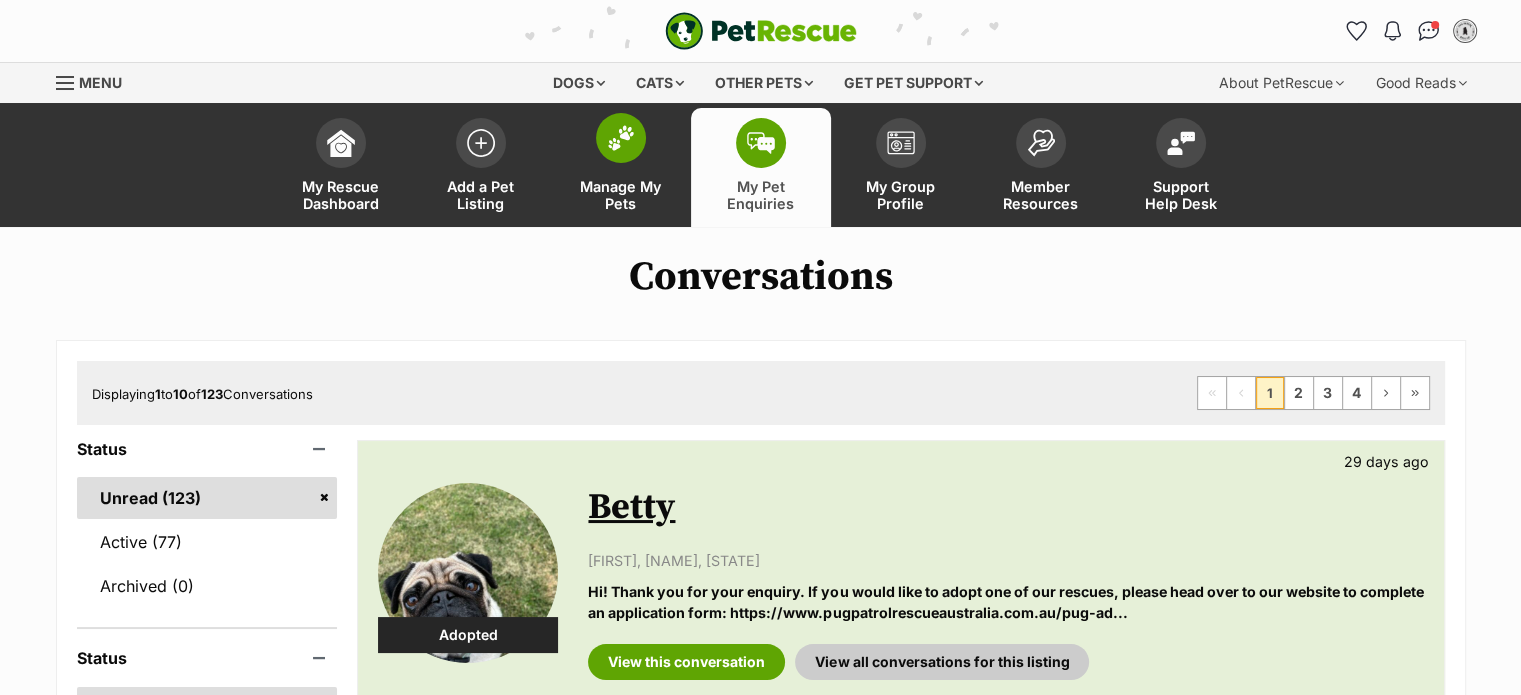 click at bounding box center (621, 138) 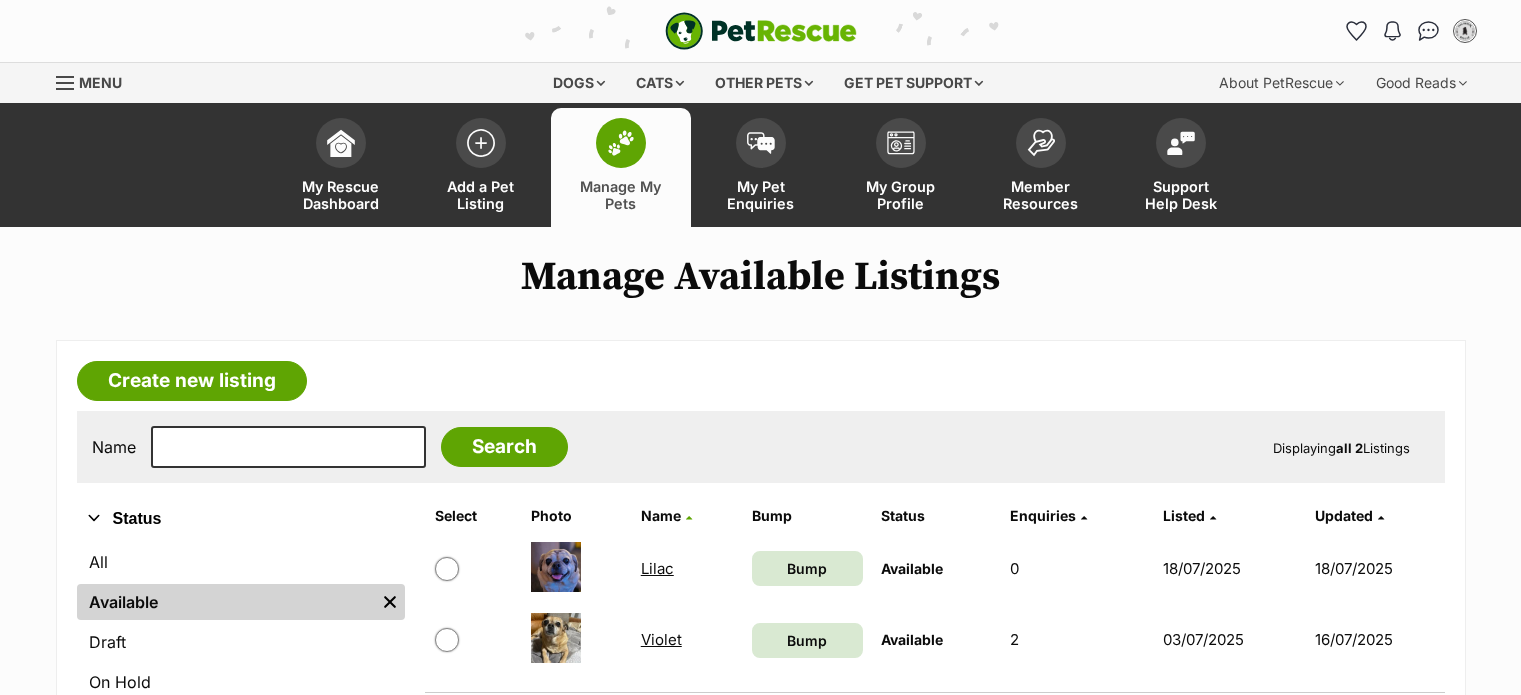 scroll, scrollTop: 0, scrollLeft: 0, axis: both 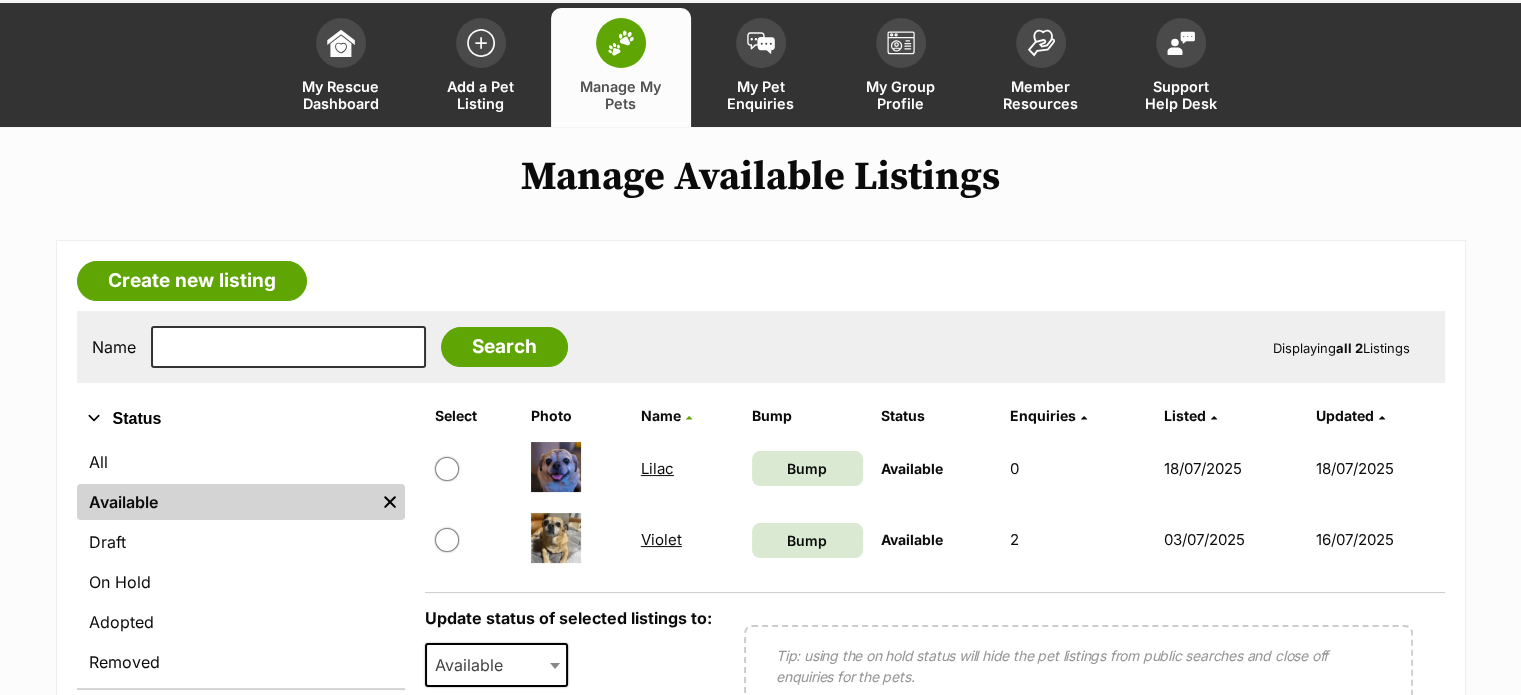 click at bounding box center [474, 540] 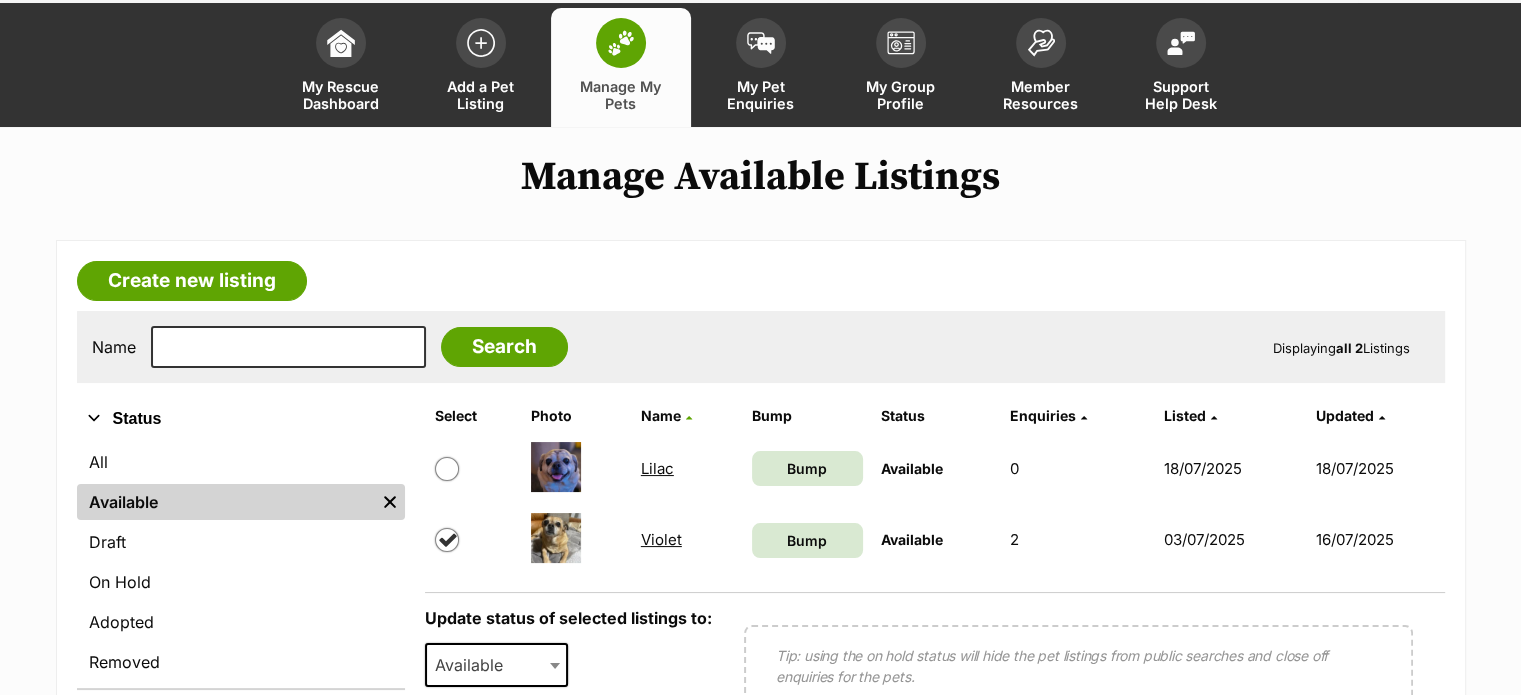 checkbox on "true" 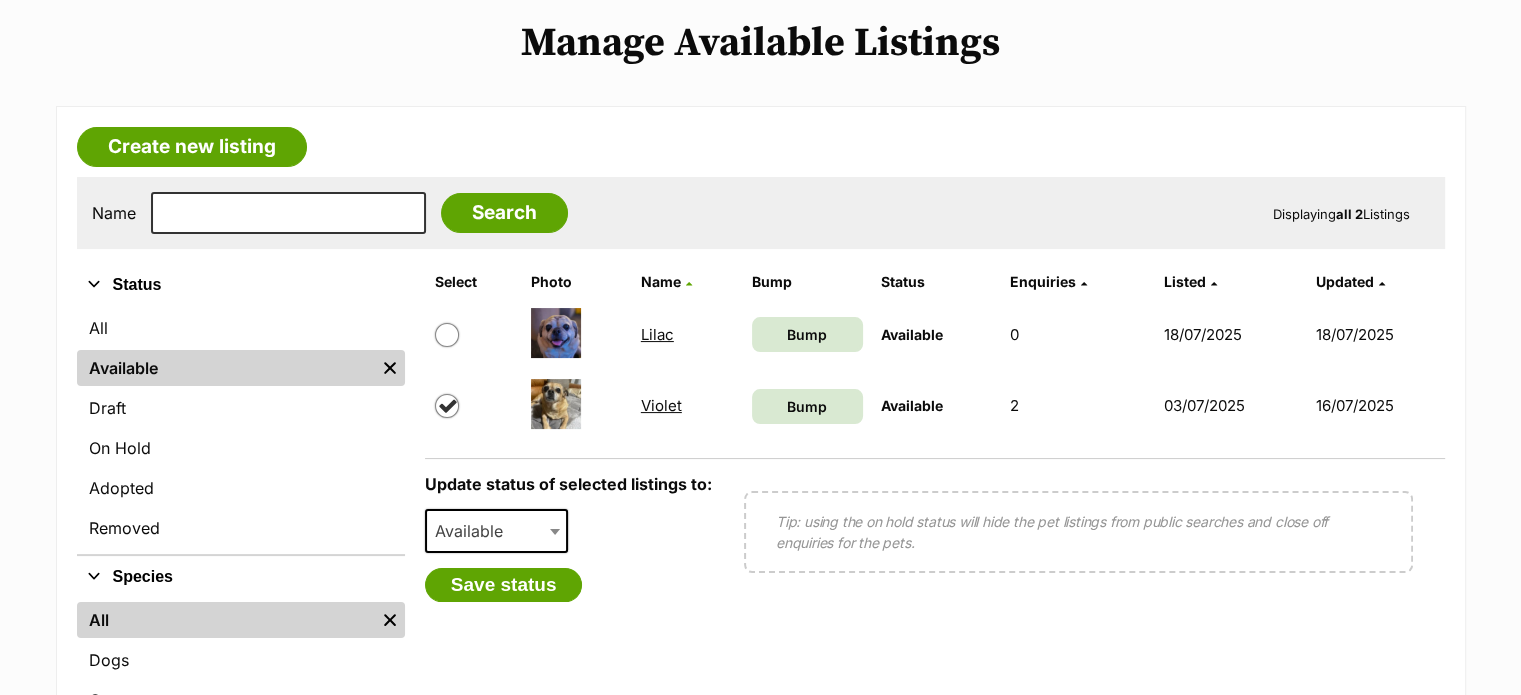 scroll, scrollTop: 400, scrollLeft: 0, axis: vertical 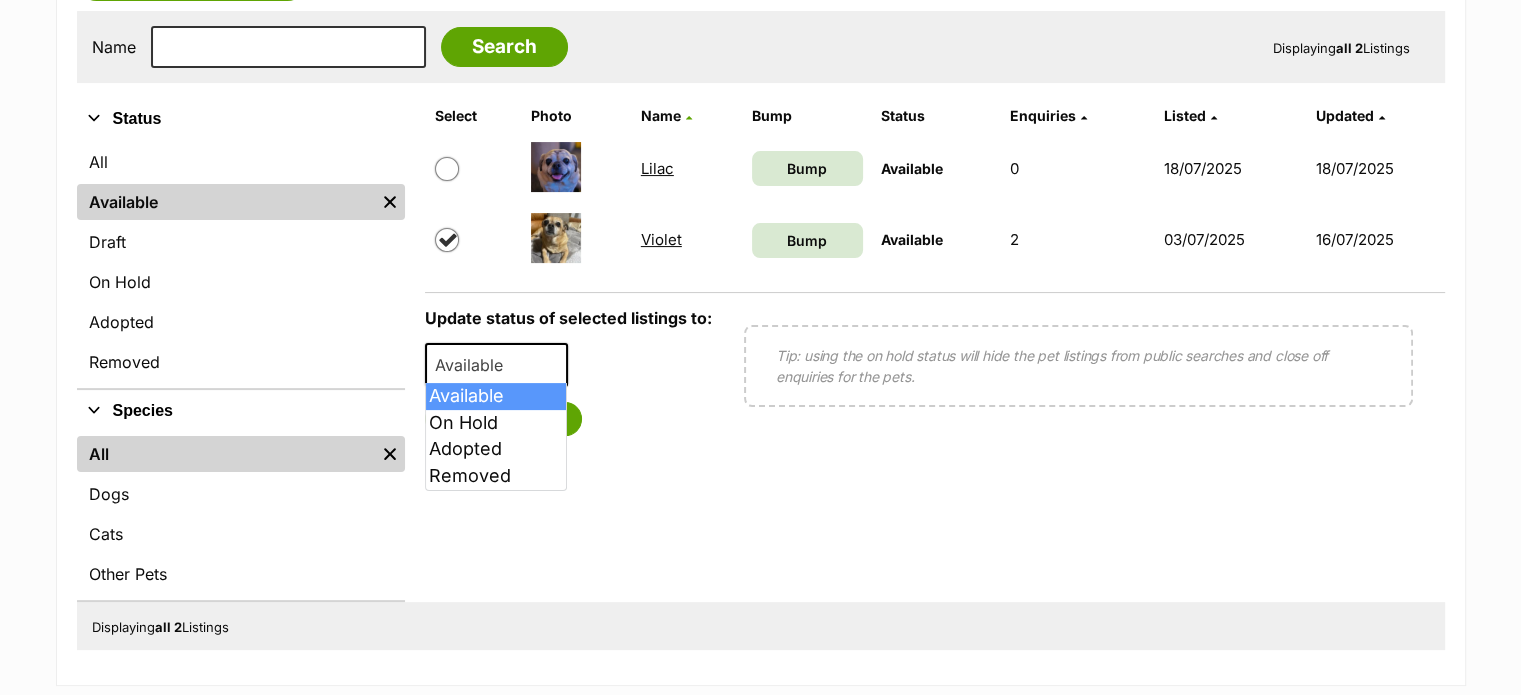 click on "Available" at bounding box center [497, 365] 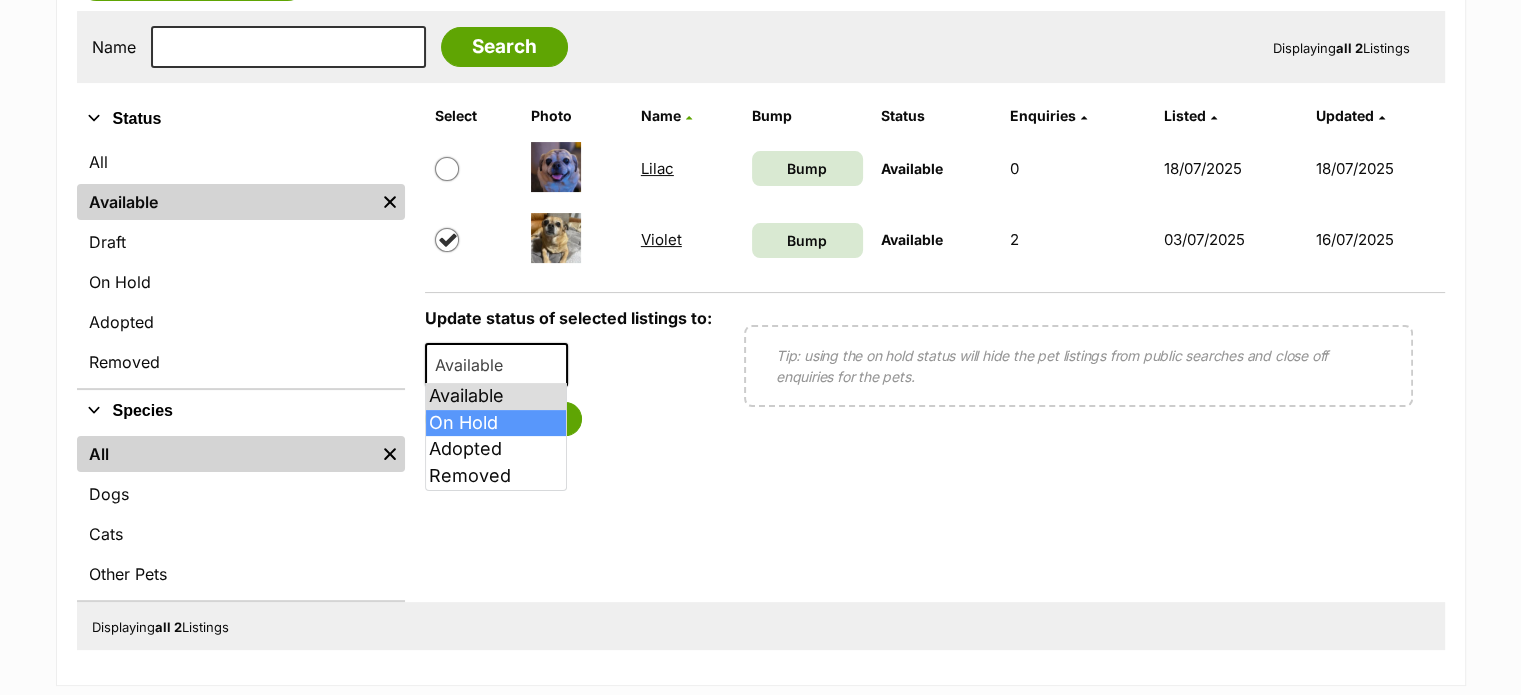select on "on_hold" 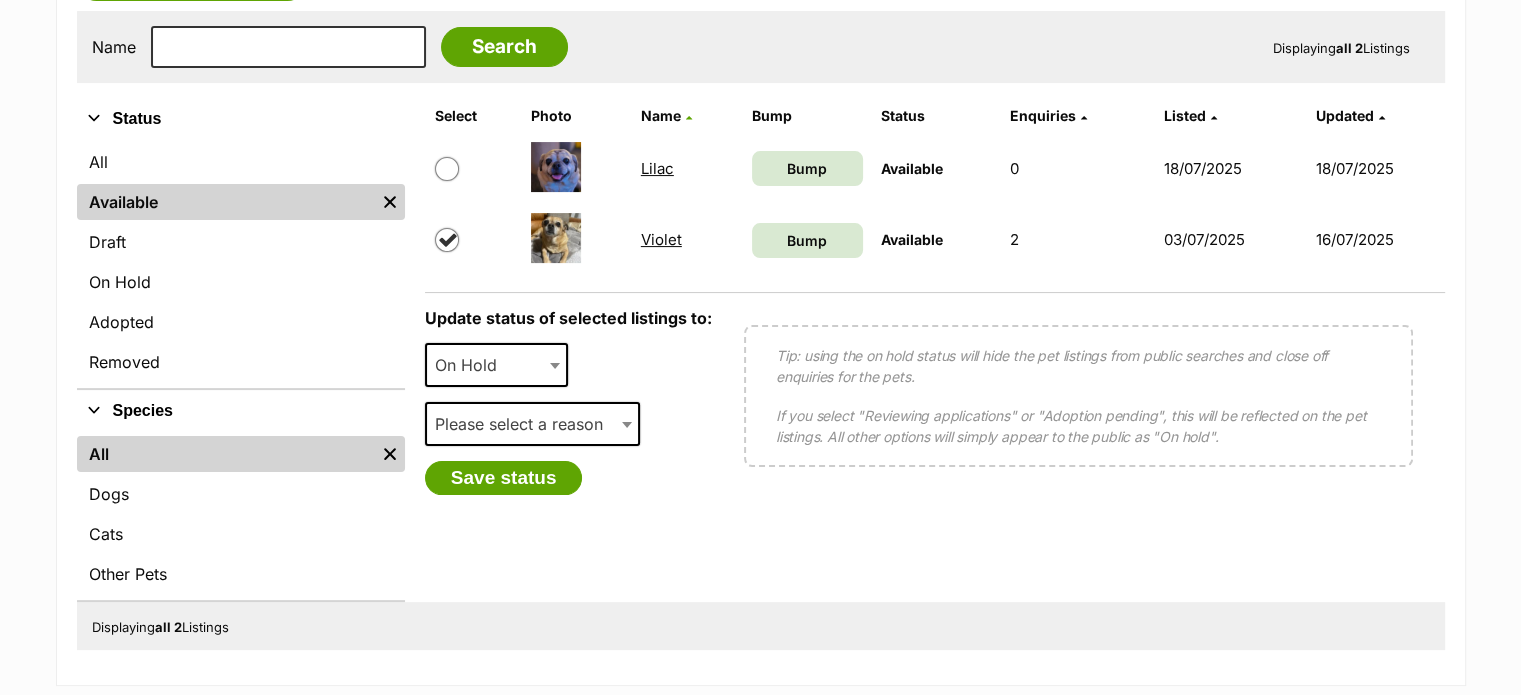 click on "Please select a reason" at bounding box center (525, 424) 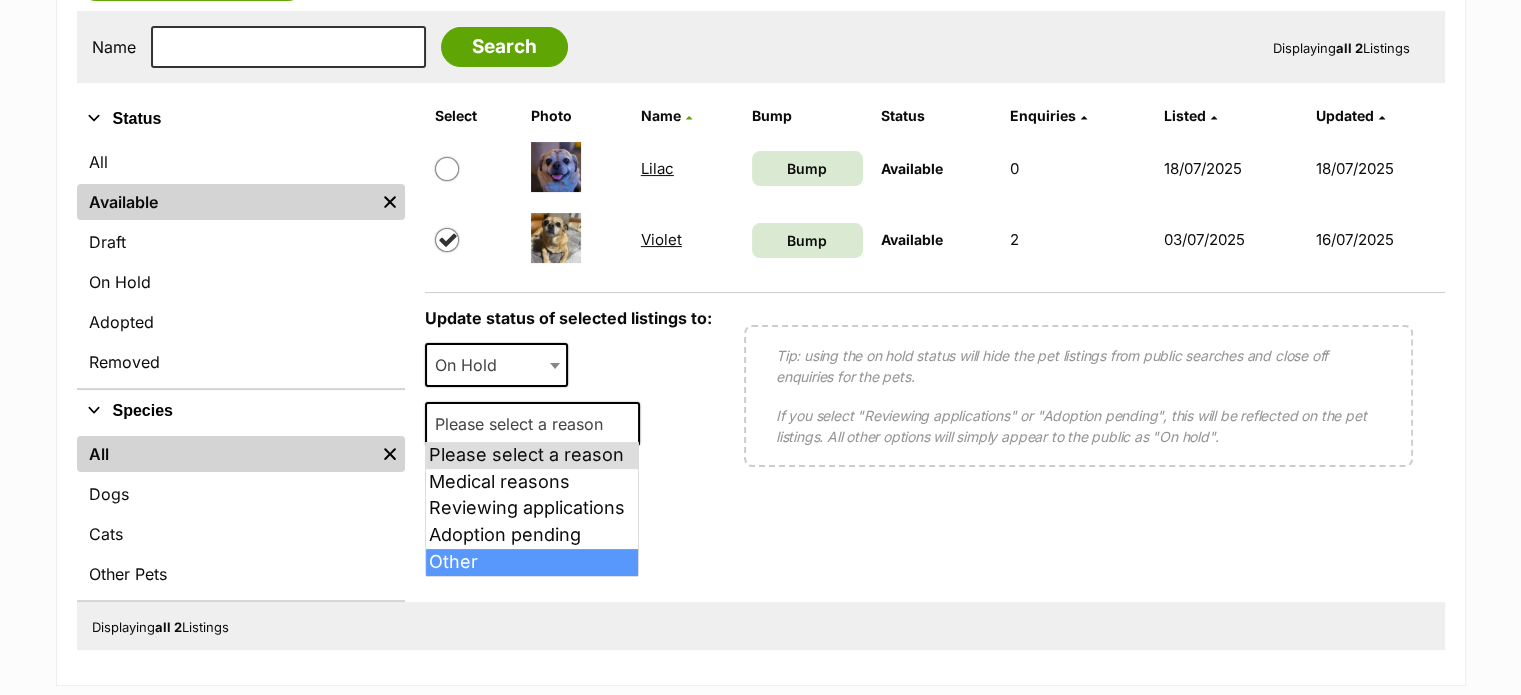 select on "other" 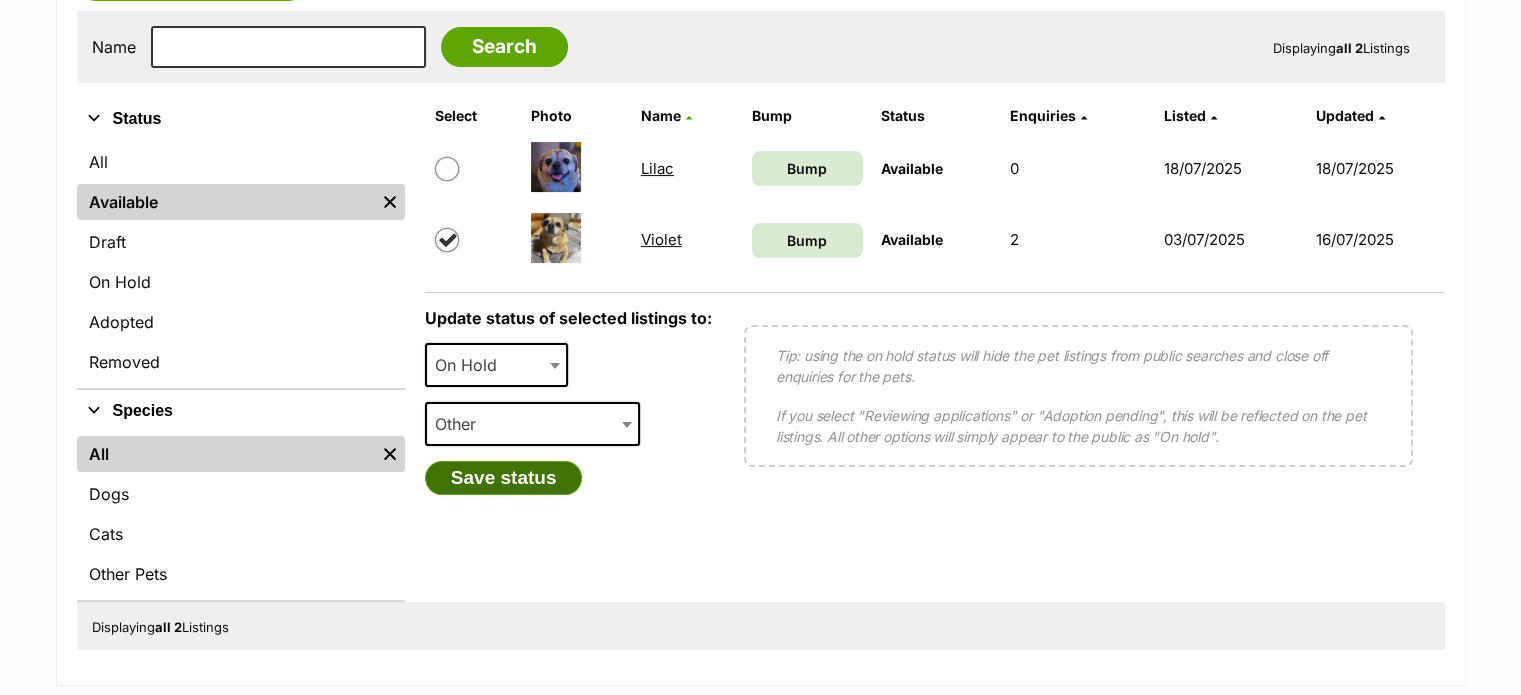 click on "Save status" at bounding box center (504, 478) 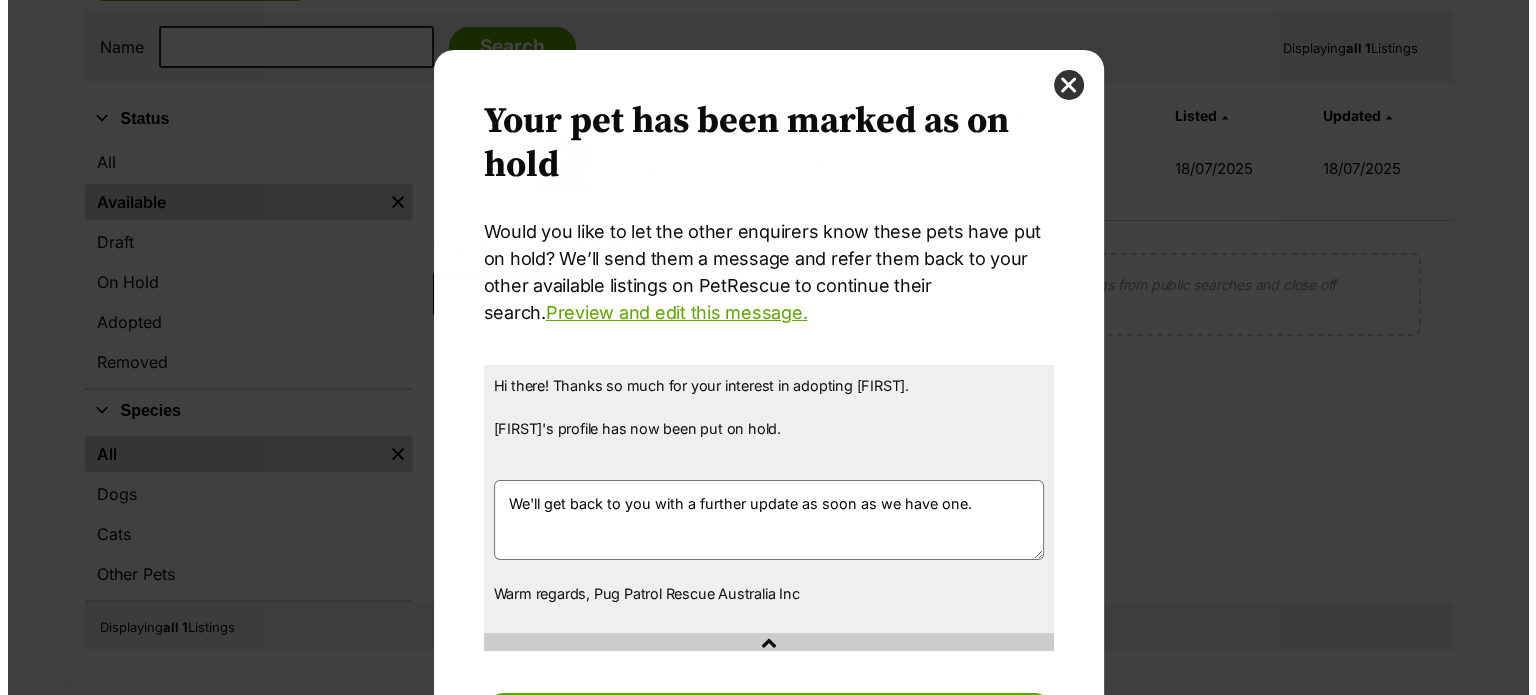 scroll, scrollTop: 0, scrollLeft: 0, axis: both 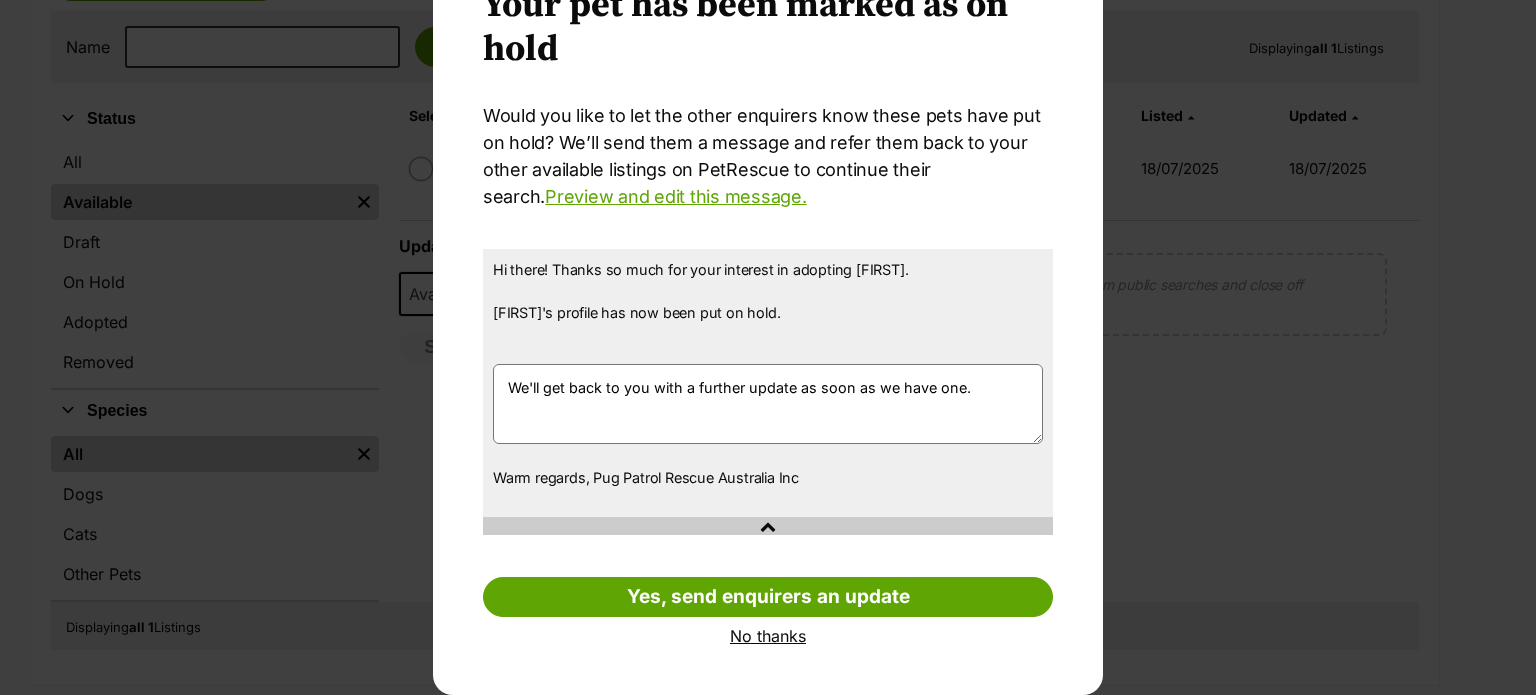 click on "No thanks" at bounding box center (768, 636) 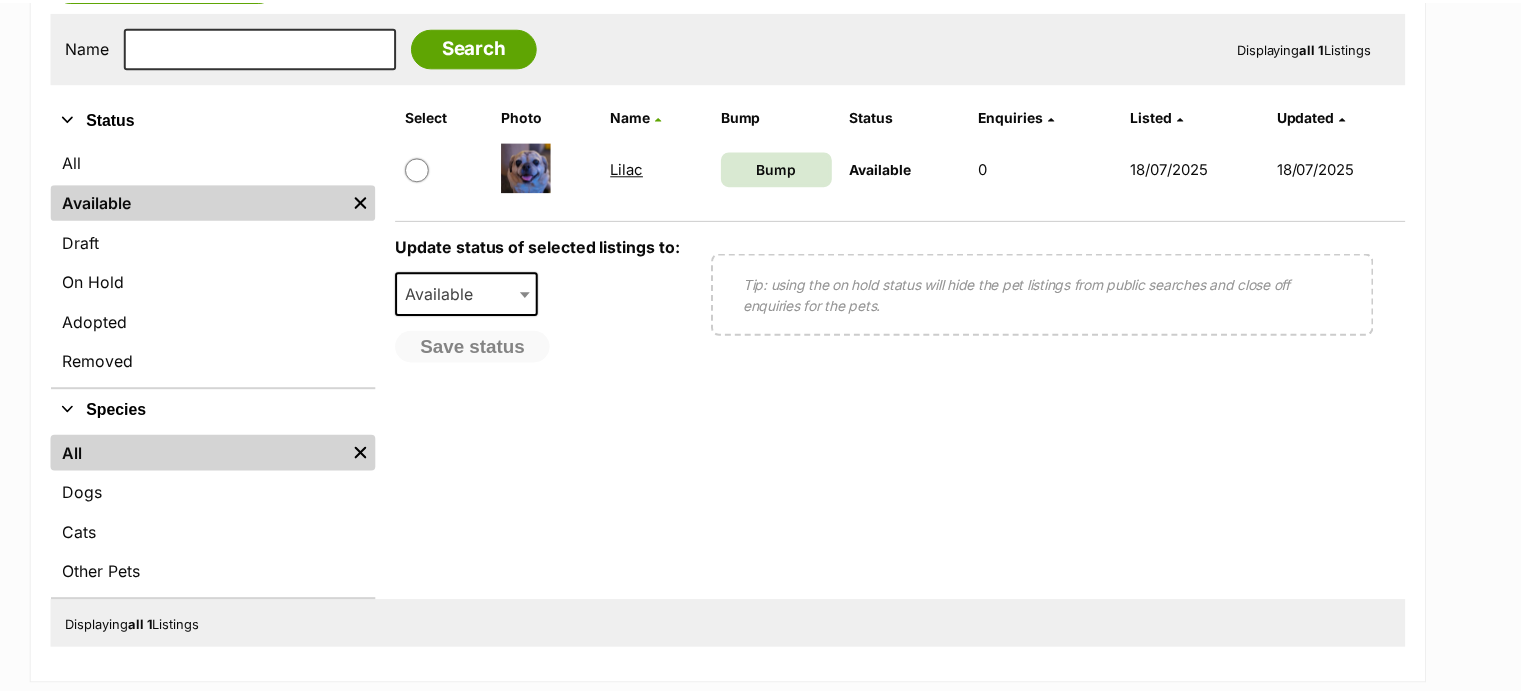 scroll, scrollTop: 400, scrollLeft: 0, axis: vertical 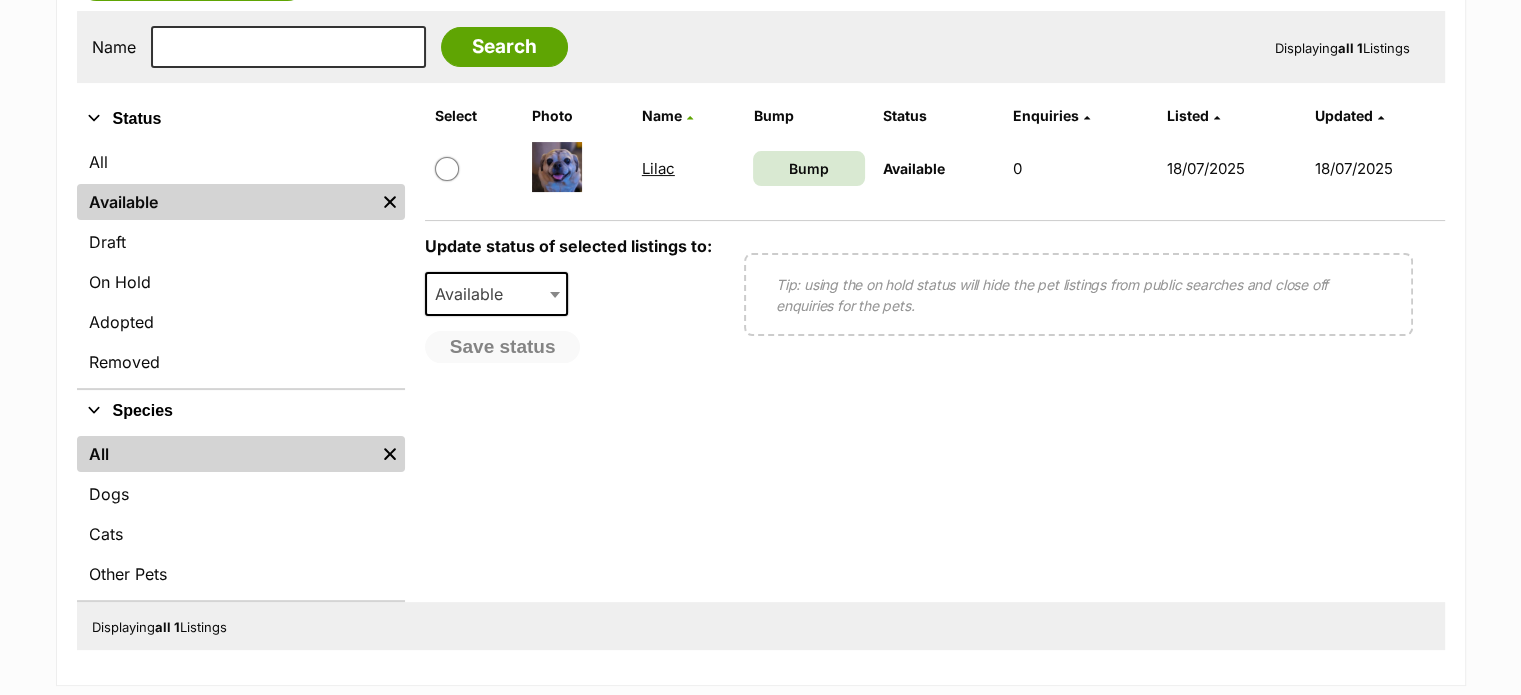 click on "Select
Photo
Name
Bump
Status
Enquiries
Listed
Updated
Lilac
Bump
Available
0
18/07/2025
18/07/2025
Update status of selected listings to:
Available
On Hold
Adopted
Removed Available
Please select a reason Medical reasons
Reviewing applications
Adoption pending
Other Please select a reason
Save status
Tip: using the on hold status will hide the pet listings from public searches and close off enquiries for the pets.
If you select "Reviewing applications" or "Adoption pending", this will be reflected on the pet listings. All other options will simply appear to the public as "On hold"." at bounding box center (935, 350) 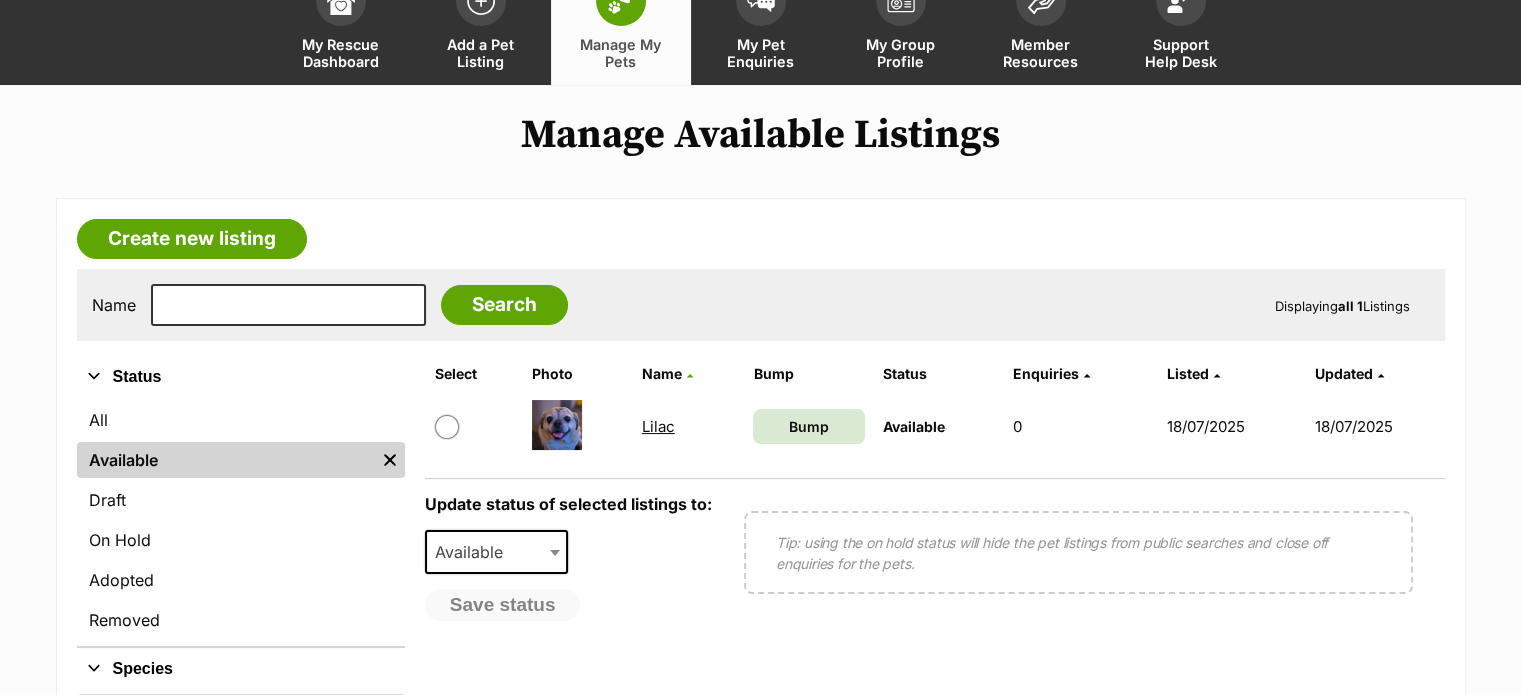 scroll, scrollTop: 0, scrollLeft: 0, axis: both 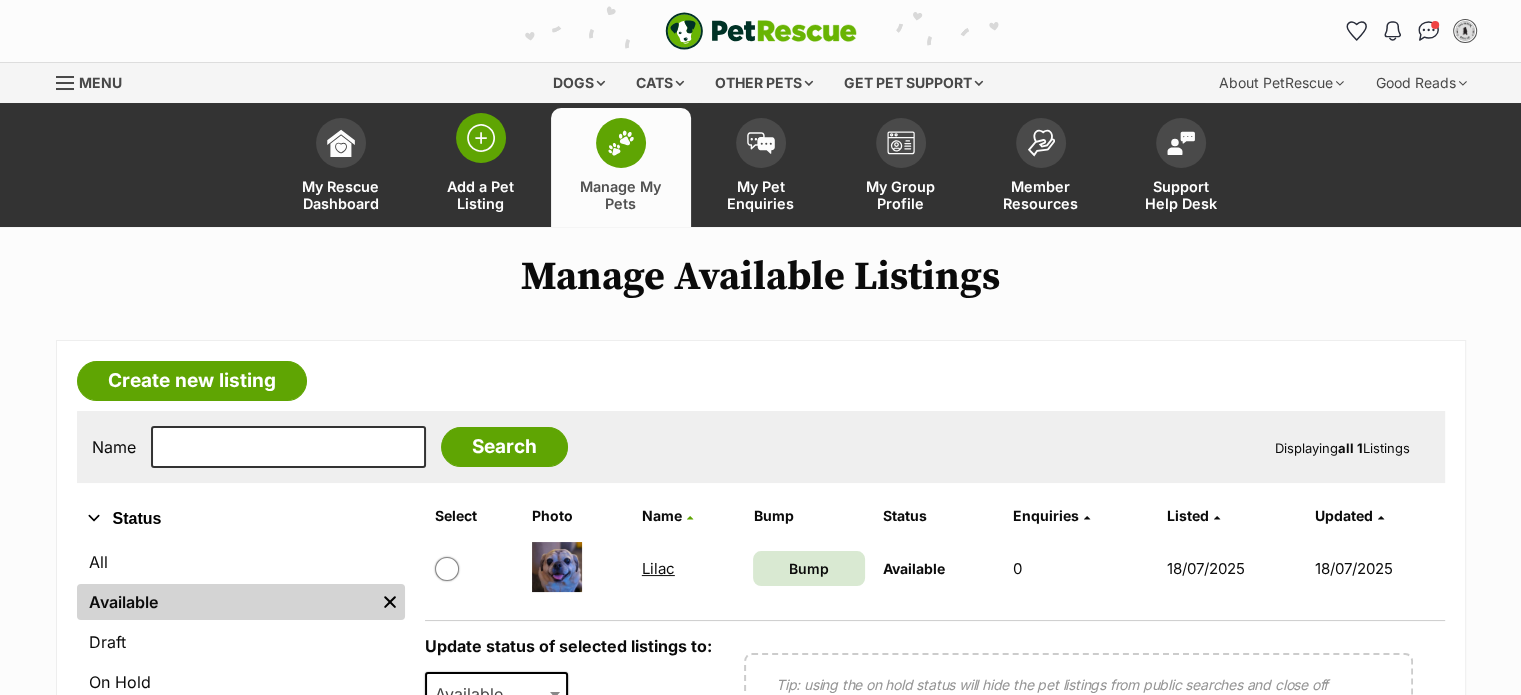 click at bounding box center [481, 138] 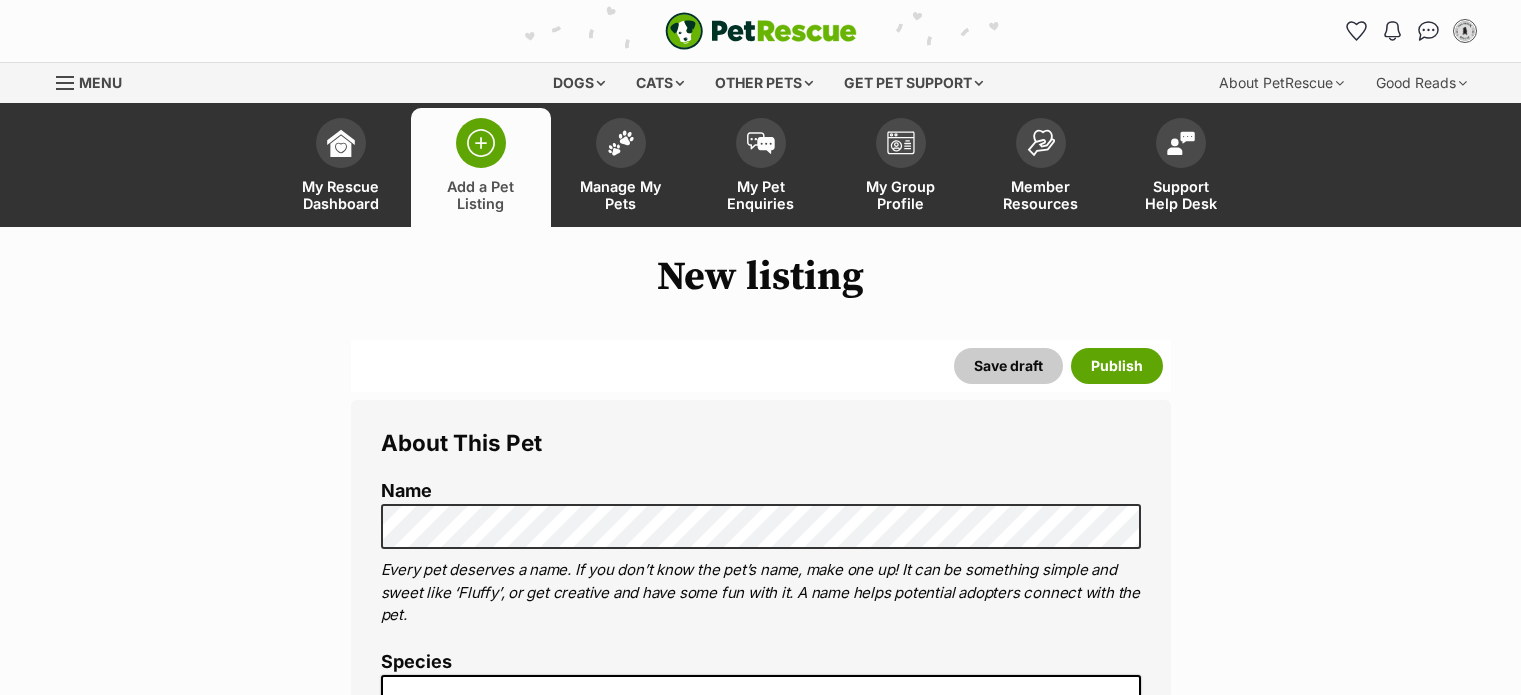 scroll, scrollTop: 0, scrollLeft: 0, axis: both 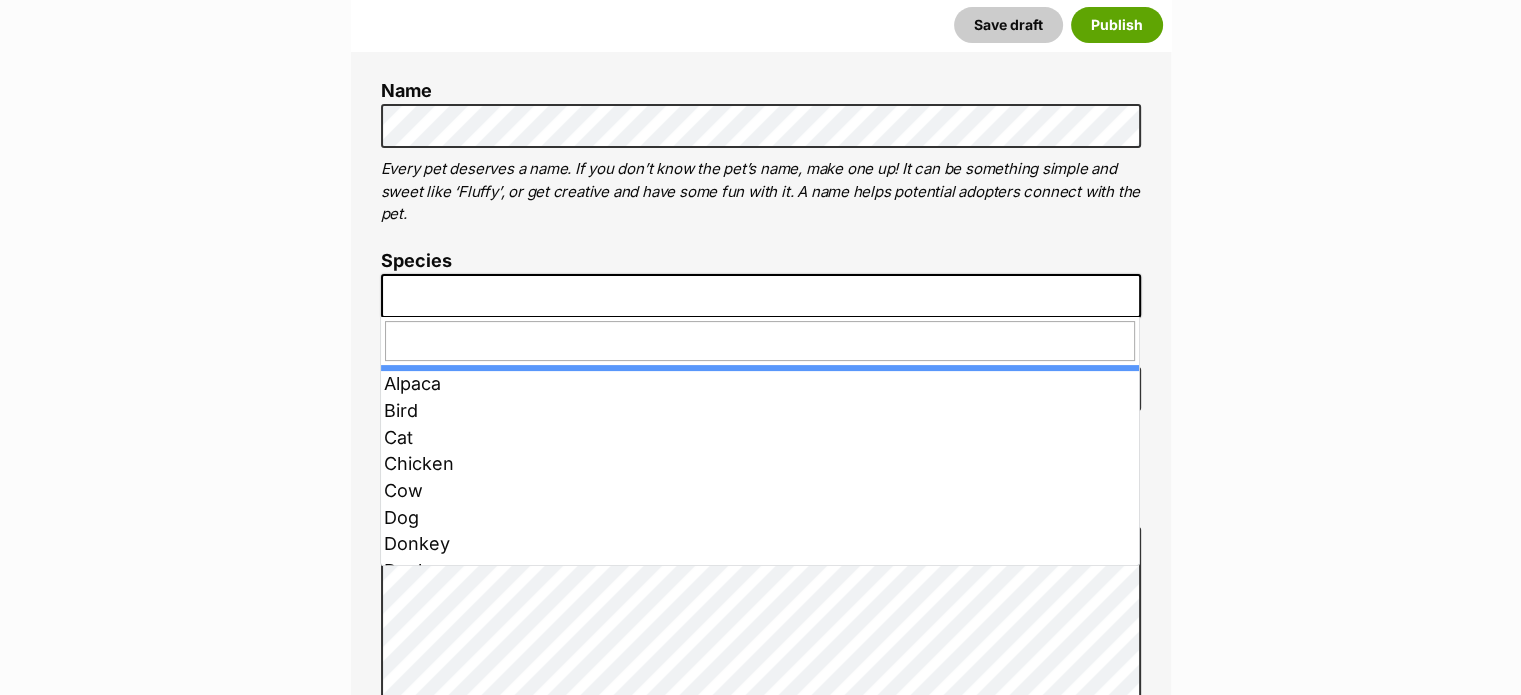 click at bounding box center [761, 296] 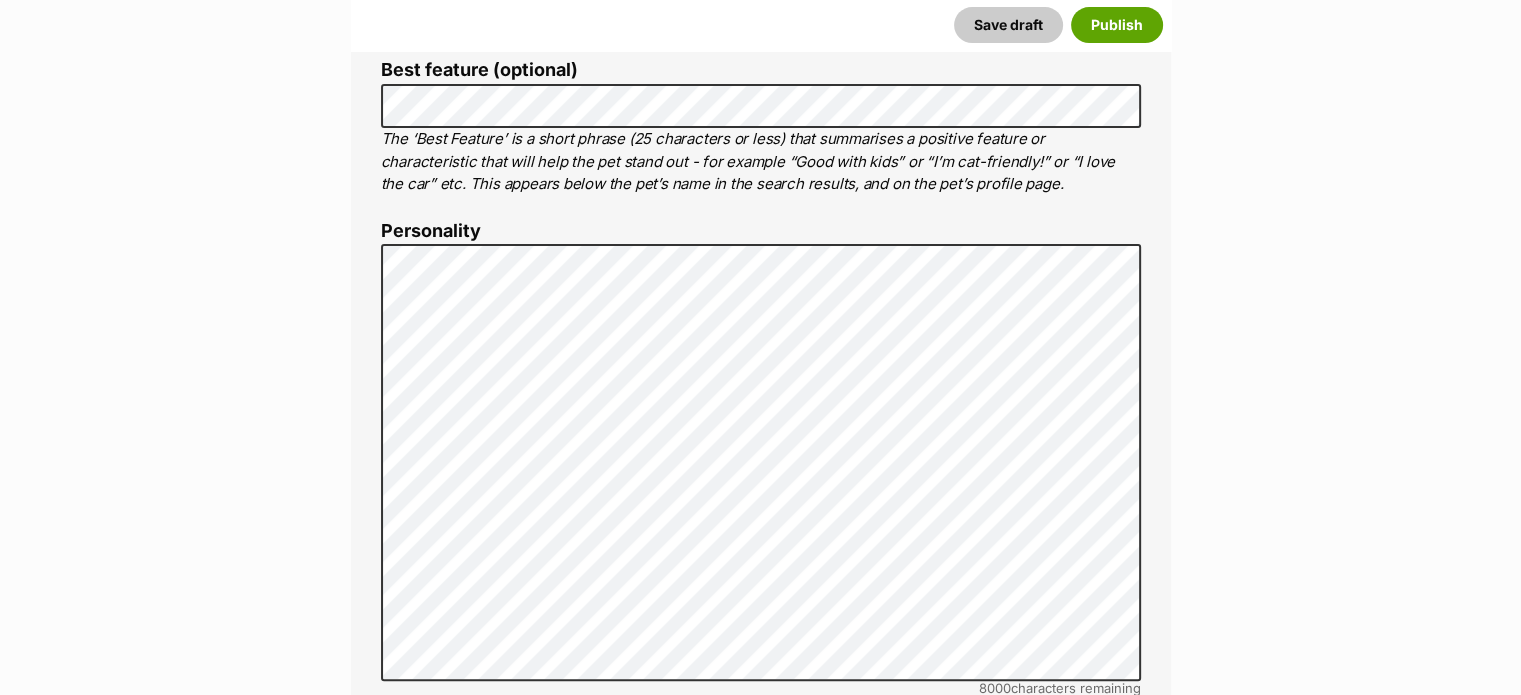 scroll, scrollTop: 800, scrollLeft: 0, axis: vertical 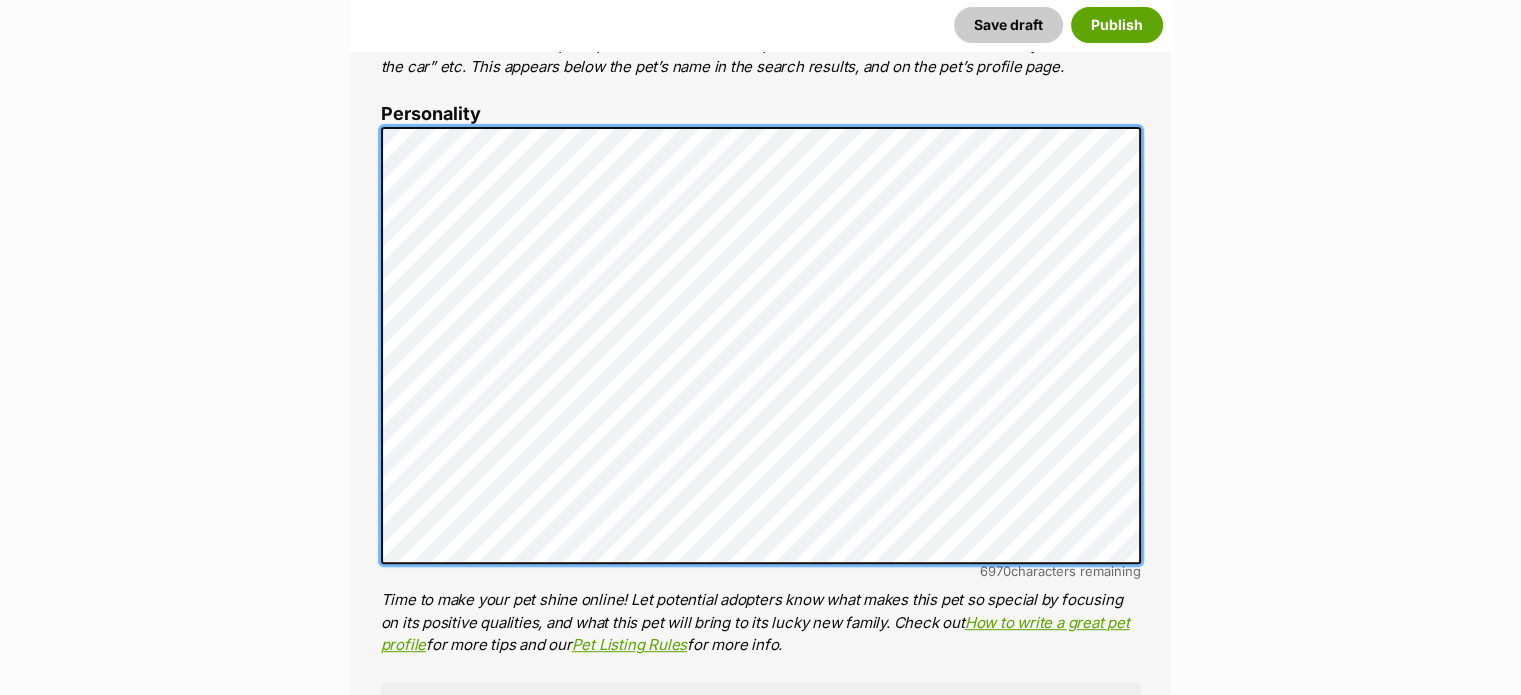 click on "Name
Henlo there, it looks like you might be using the pet name field to indicate that this pet is now on hold - we recommend updating the status to on hold from the listing page instead!
Every pet deserves a name. If you don’t know the pet’s name, make one up! It can be something simple and sweet like ‘Fluffy’, or get creative and have some fun with it. A name helps potential adopters connect with the pet.
Species Dog
Best feature (optional)
The ‘Best Feature’ is a short phrase (25 characters or less) that summarises a positive feature or characteristic that will help the pet stand out - for example “Good with kids” or “I’m cat-friendly!” or “I love the car” etc. This appears below the pet’s name in the search results, and on the pet’s profile page.
Personality 6970  characters remaining
How to write a great pet profile  for more tips and our  Pet Listing Rules  for more info.
Generate a profile using AI
Beta
- Good with other dogs" at bounding box center (761, 462) 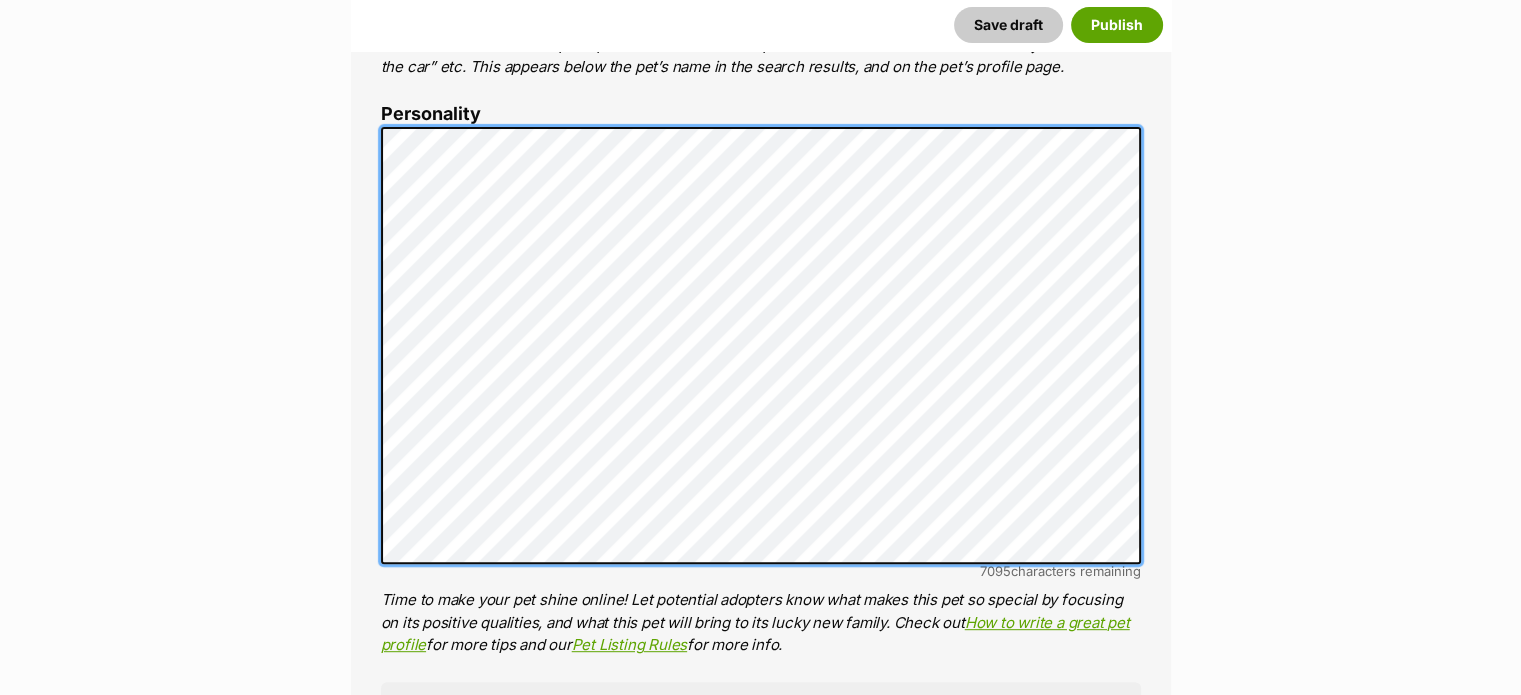 click on "About This Pet Name
Henlo there, it looks like you might be using the pet name field to indicate that this pet is now on hold - we recommend updating the status to on hold from the listing page instead!
Every pet deserves a name. If you don’t know the pet’s name, make one up! It can be something simple and sweet like ‘Fluffy’, or get creative and have some fun with it. A name helps potential adopters connect with the pet.
Species Dog
Best feature (optional)
The ‘Best Feature’ is a short phrase (25 characters or less) that summarises a positive feature or characteristic that will help the pet stand out - for example “Good with kids” or “I’m cat-friendly!” or “I love the car” etc. This appears below the pet’s name in the search results, and on the pet’s profile page.
Personality 7095  characters remaining
How to write a great pet profile  for more tips and our  Pet Listing Rules  for more info.
Generate a profile using AI
Beta" at bounding box center (761, 3042) 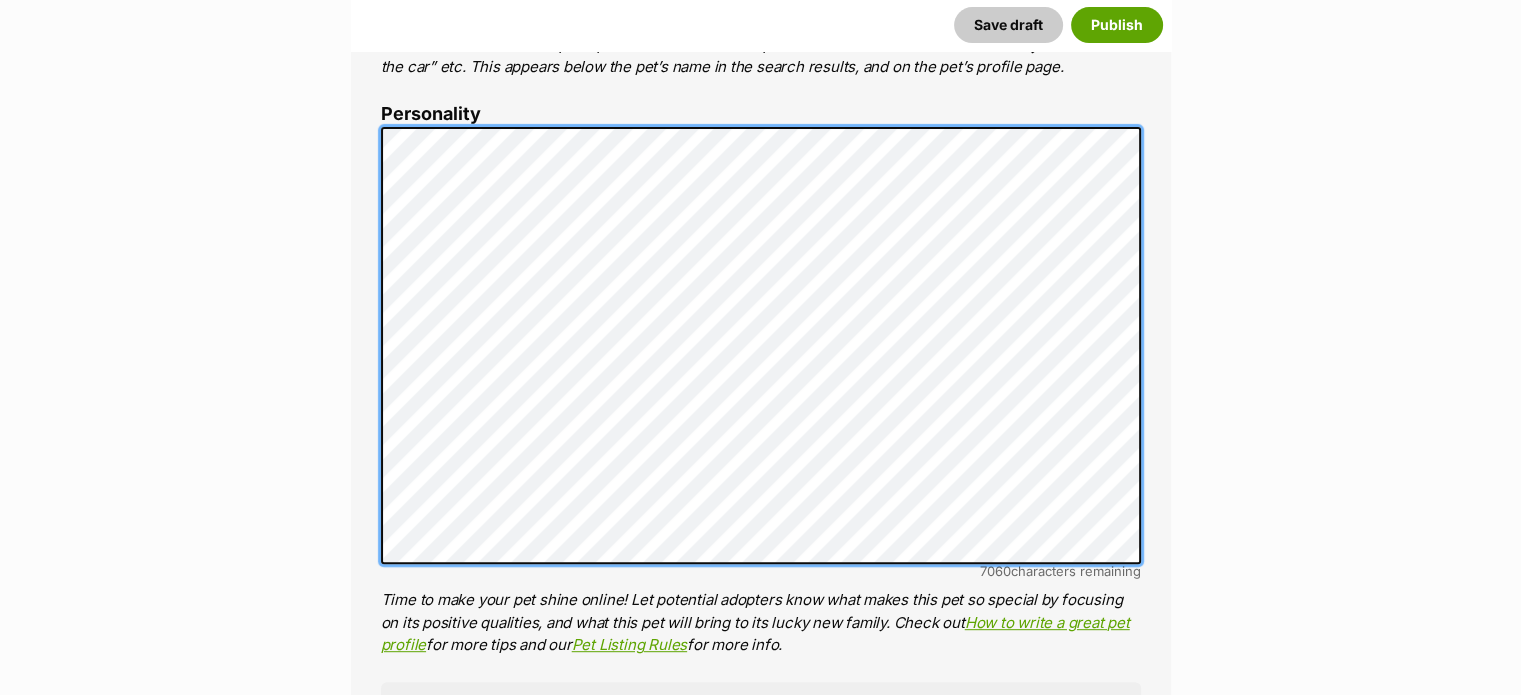 click on "About This Pet Name
Henlo there, it looks like you might be using the pet name field to indicate that this pet is now on hold - we recommend updating the status to on hold from the listing page instead!
Every pet deserves a name. If you don’t know the pet’s name, make one up! It can be something simple and sweet like ‘Fluffy’, or get creative and have some fun with it. A name helps potential adopters connect with the pet.
Species Dog
Best feature (optional)
The ‘Best Feature’ is a short phrase (25 characters or less) that summarises a positive feature or characteristic that will help the pet stand out - for example “Good with kids” or “I’m cat-friendly!” or “I love the car” etc. This appears below the pet’s name in the search results, and on the pet’s profile page.
Personality 7060  characters remaining
How to write a great pet profile  for more tips and our  Pet Listing Rules  for more info.
Generate a profile using AI
Beta
." at bounding box center (761, 436) 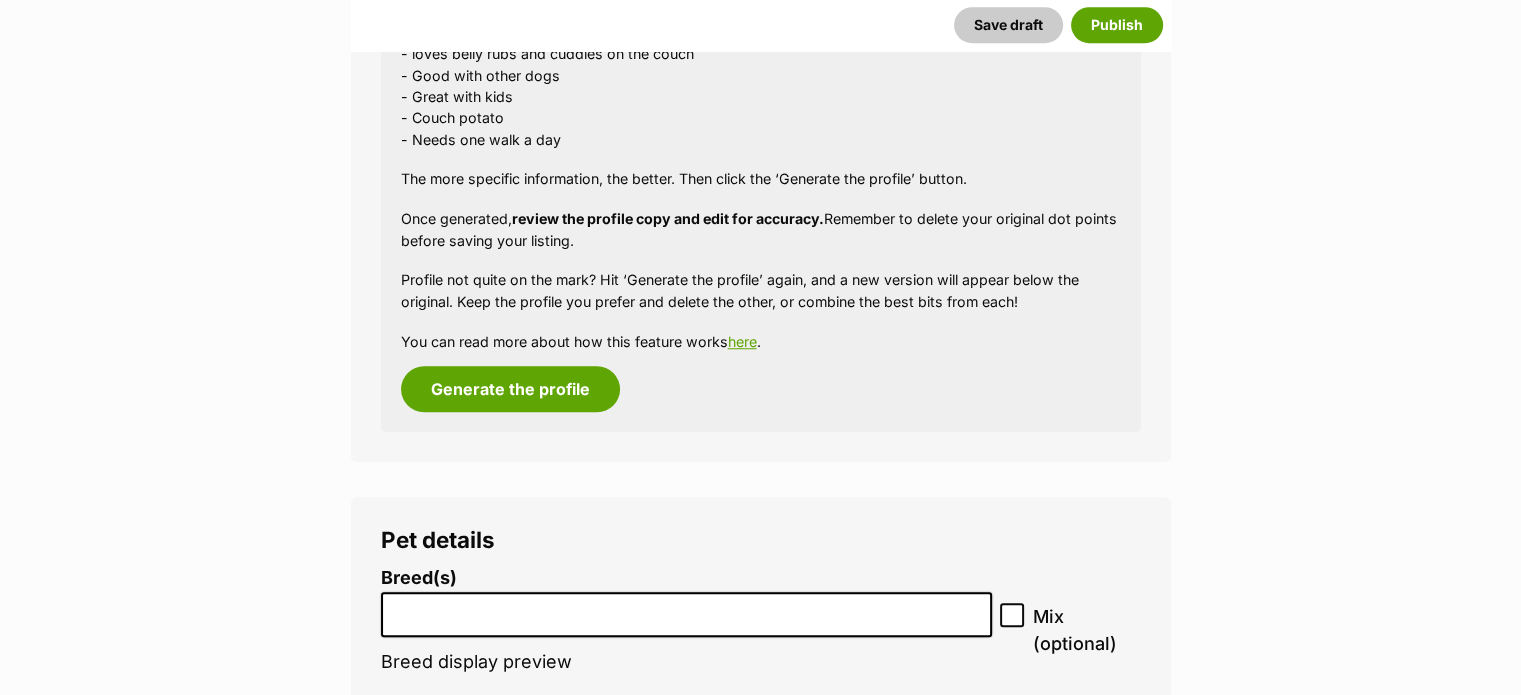 scroll, scrollTop: 1900, scrollLeft: 0, axis: vertical 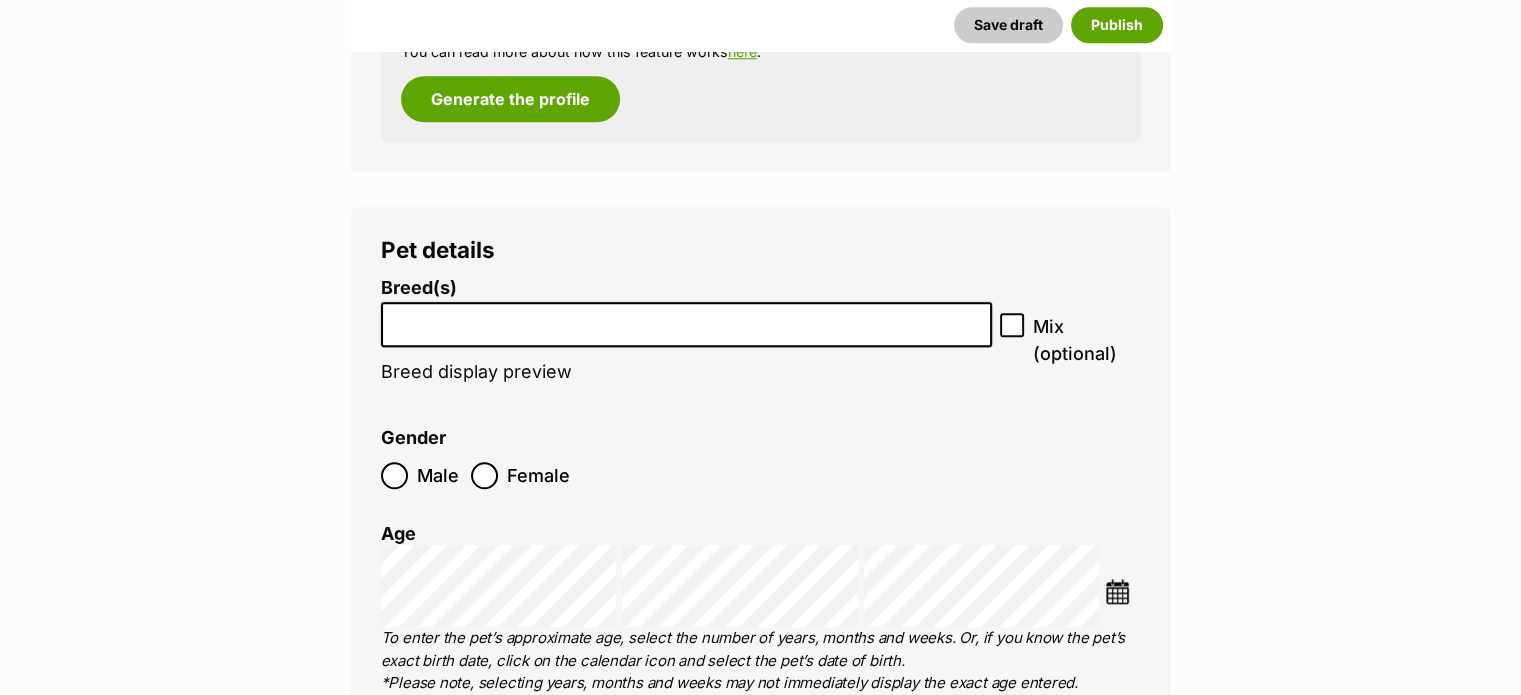 click at bounding box center (687, 319) 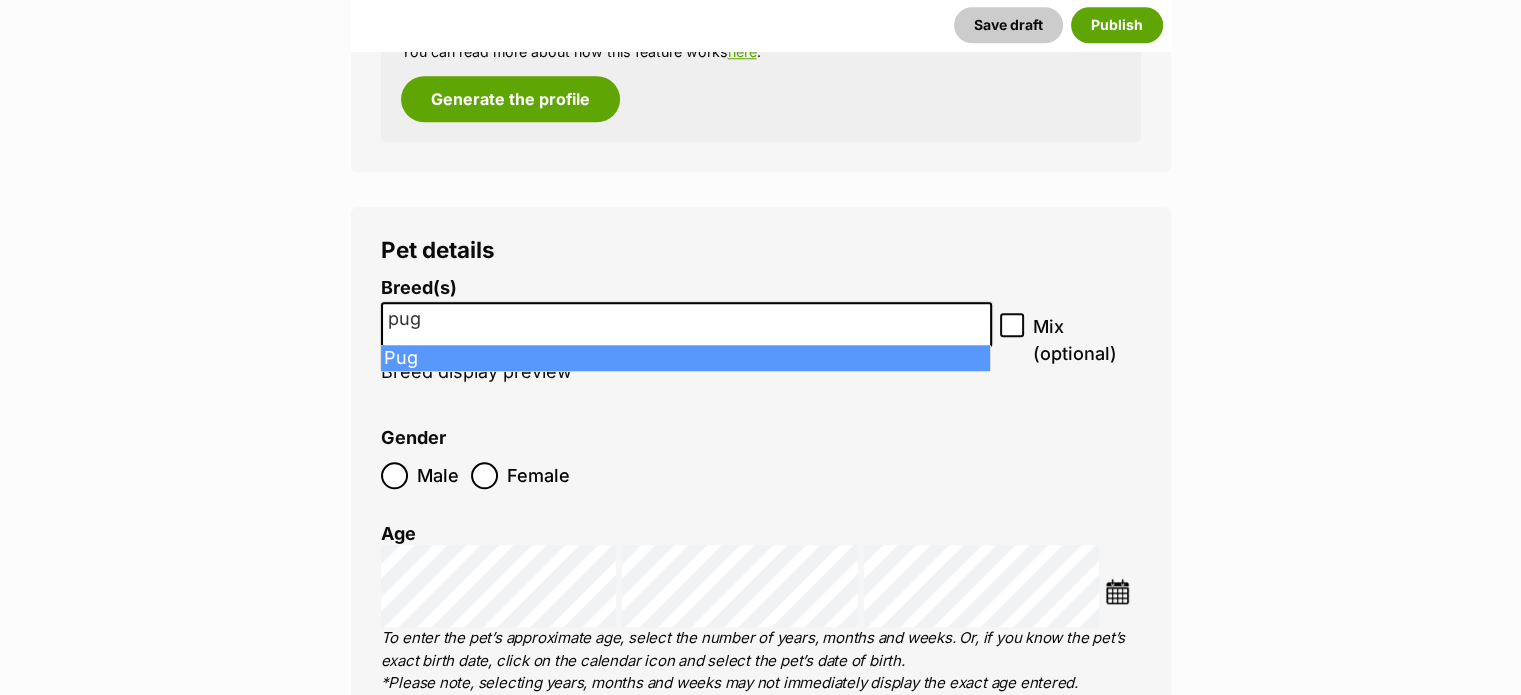 type on "pug" 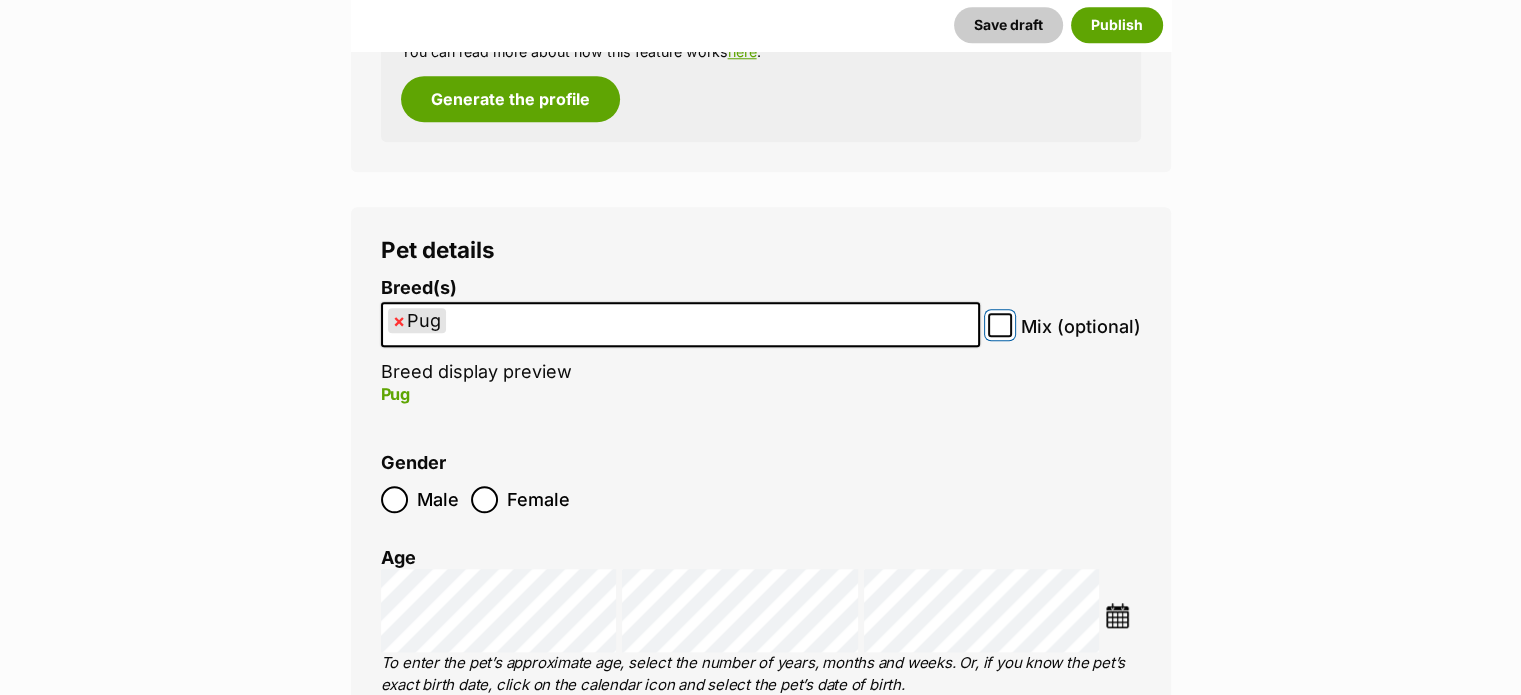 click on "Mix (optional)" at bounding box center [1000, 325] 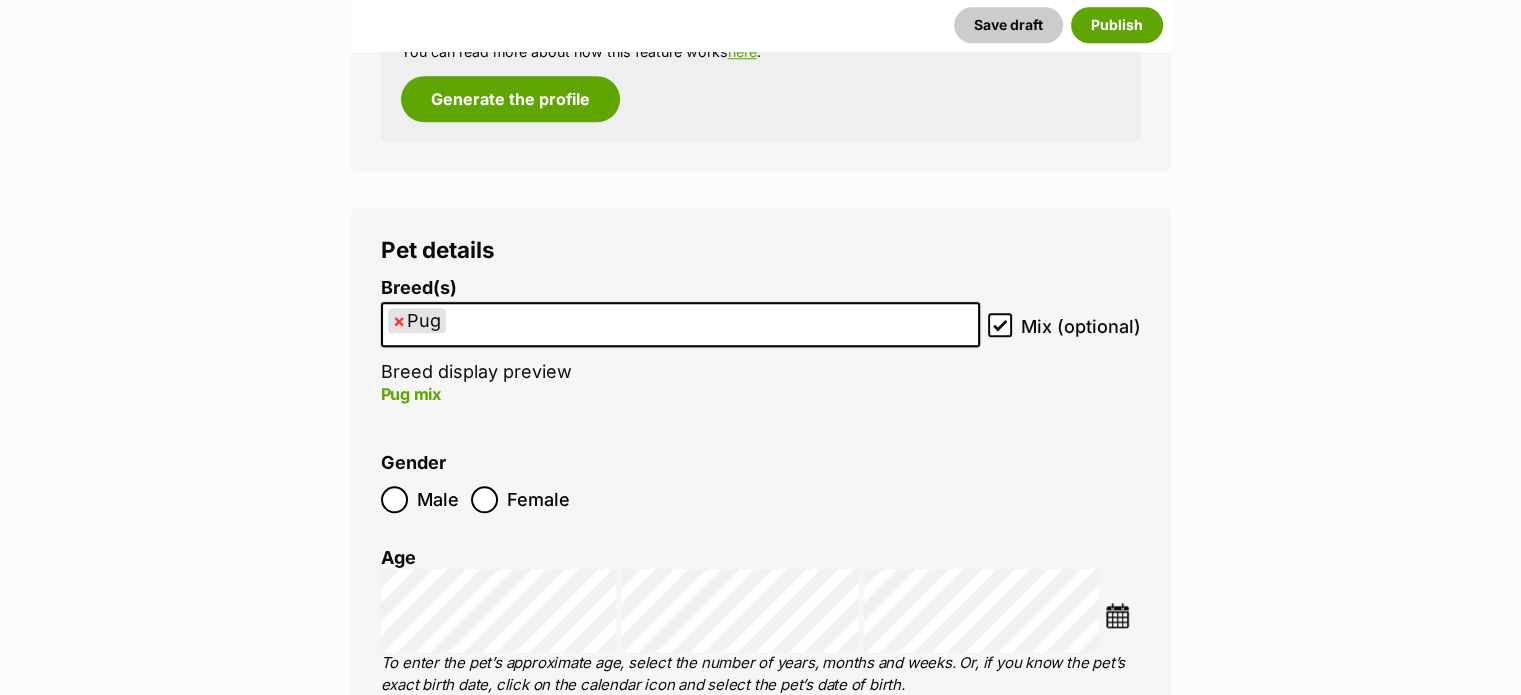 click on "× Pug" at bounding box center (680, 324) 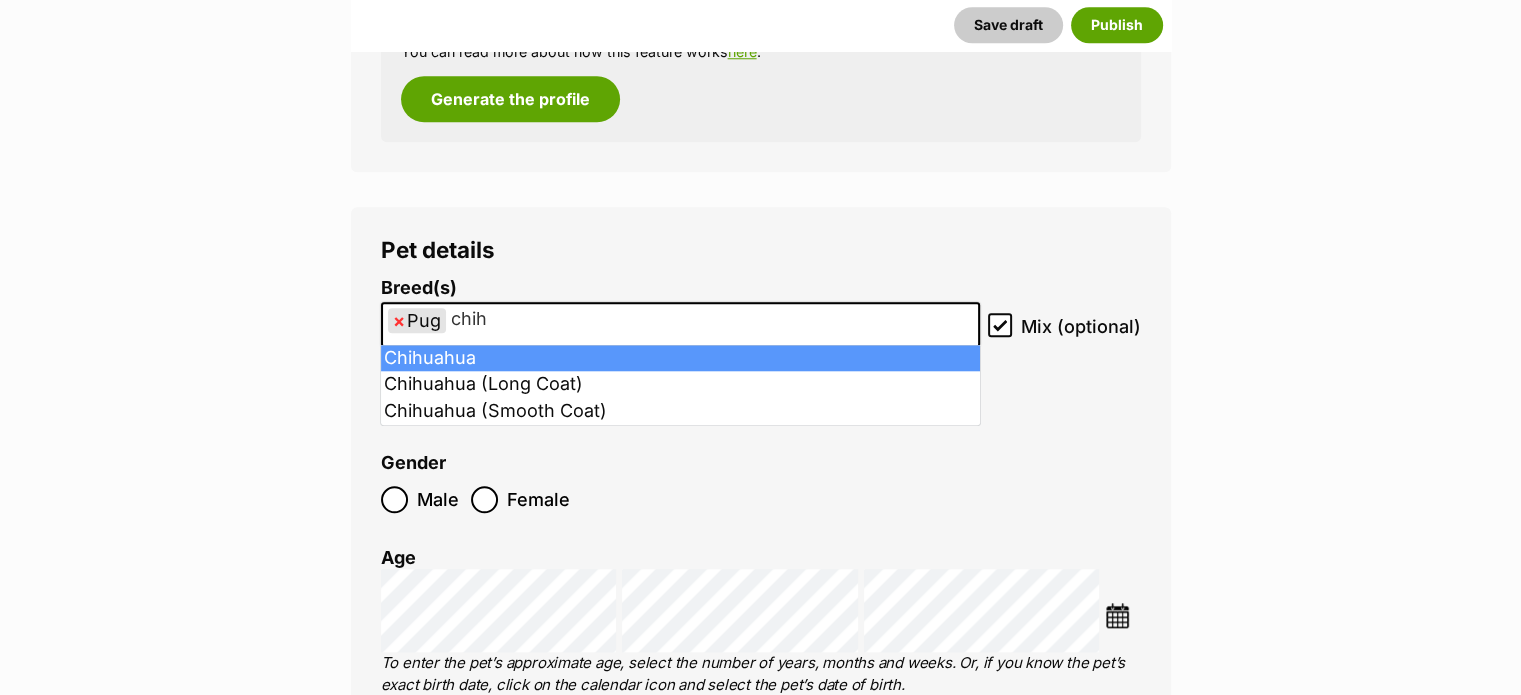 type on "chih" 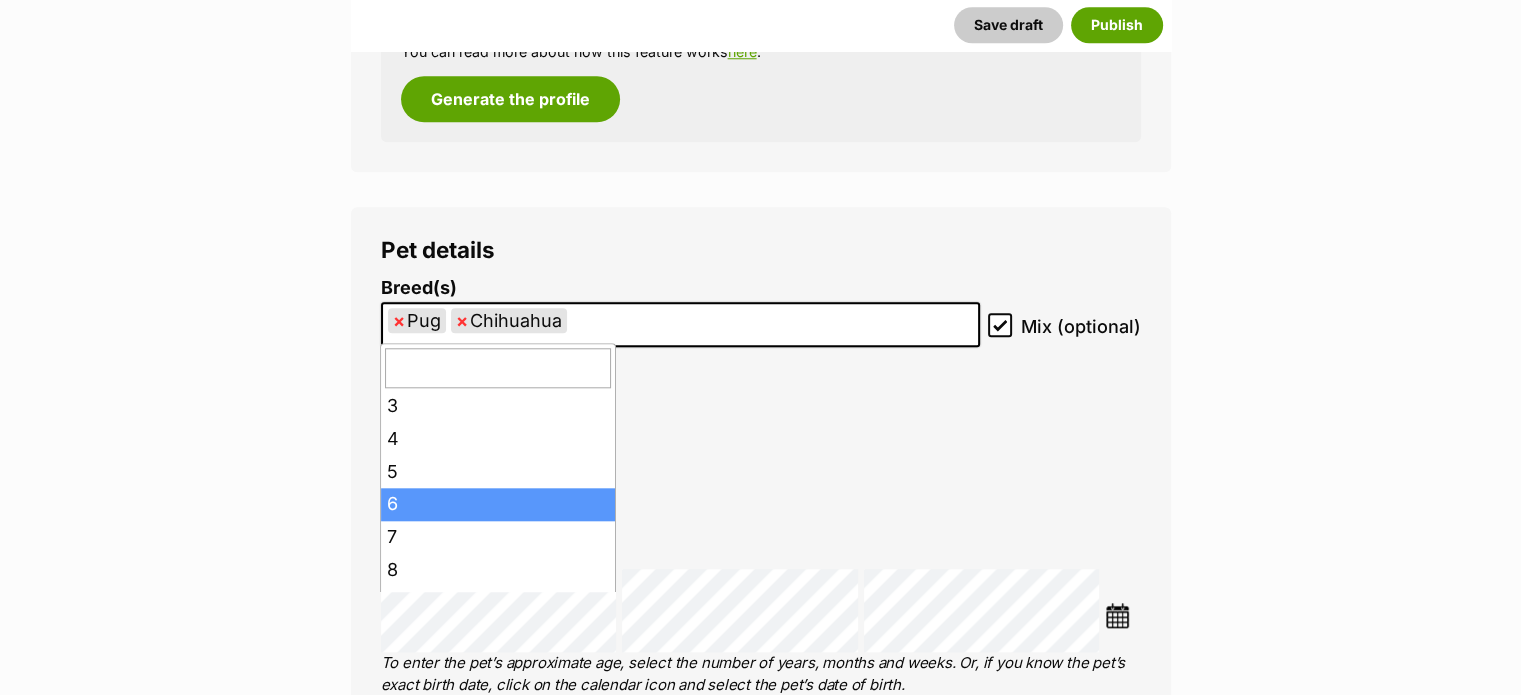 scroll, scrollTop: 200, scrollLeft: 0, axis: vertical 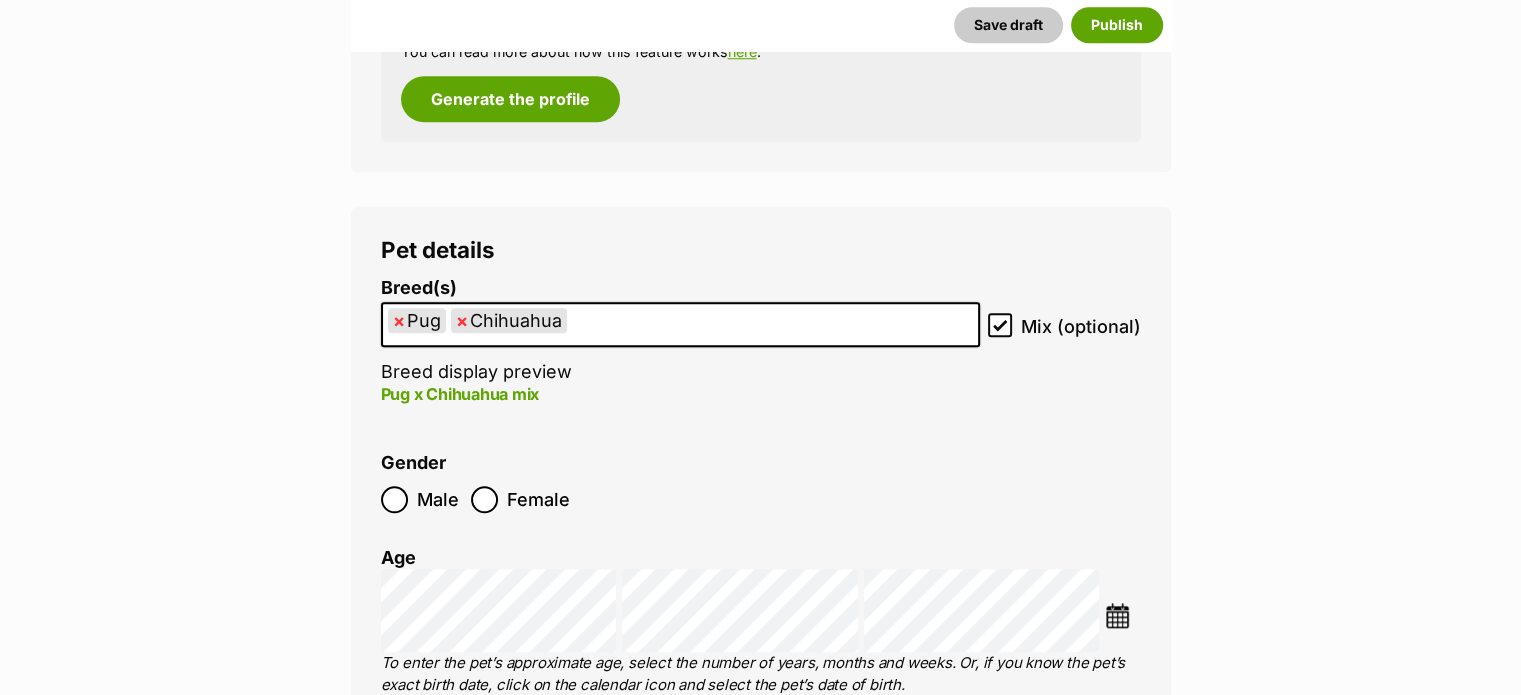 click on "New listing
About This Pet Name
Henlo there, it looks like you might be using the pet name field to indicate that this pet is now on hold - we recommend updating the status to on hold from the listing page instead!
Every pet deserves a name. If you don’t know the pet’s name, make one up! It can be something simple and sweet like ‘Fluffy’, or get creative and have some fun with it. A name helps potential adopters connect with the pet.
Species Dog
Best feature (optional)
The ‘Best Feature’ is a short phrase (25 characters or less) that summarises a positive feature or characteristic that will help the pet stand out - for example “Good with kids” or “I’m cat-friendly!” or “I love the car” etc. This appears below the pet’s name in the search results, and on the pet’s profile page.
Personality 7413  characters remaining
How to write a great pet profile  for more tips and our  Pet Listing Rules  for more info.
Generate a profile using AI" at bounding box center (760, 1967) 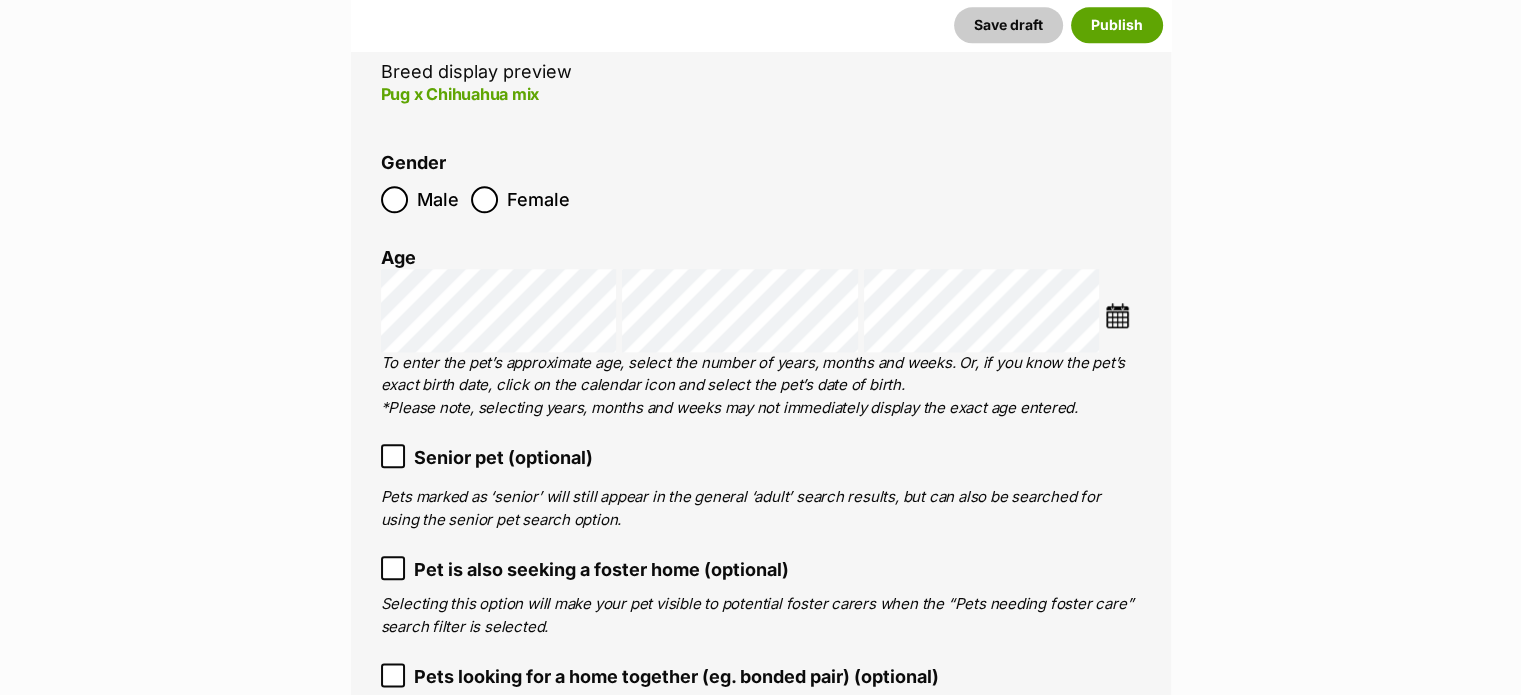 scroll, scrollTop: 2400, scrollLeft: 0, axis: vertical 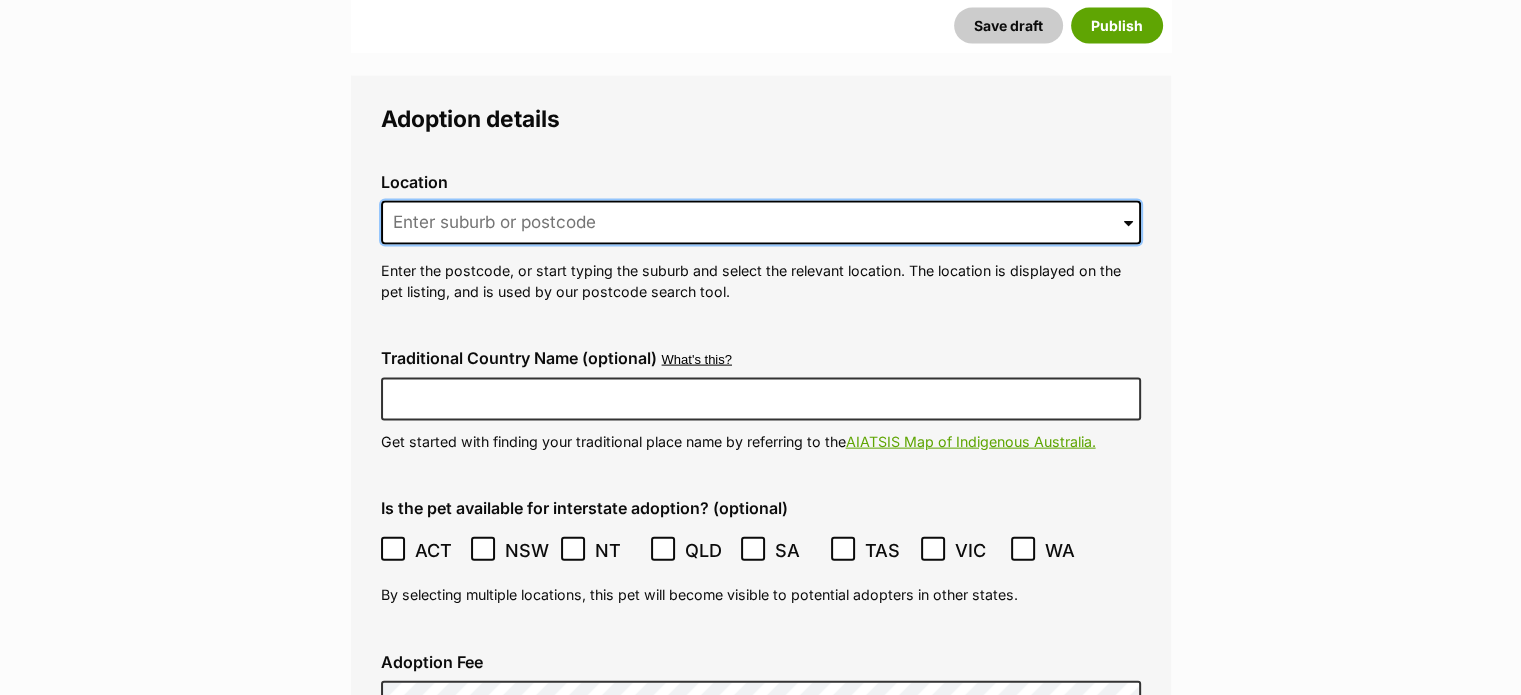 click at bounding box center (761, 223) 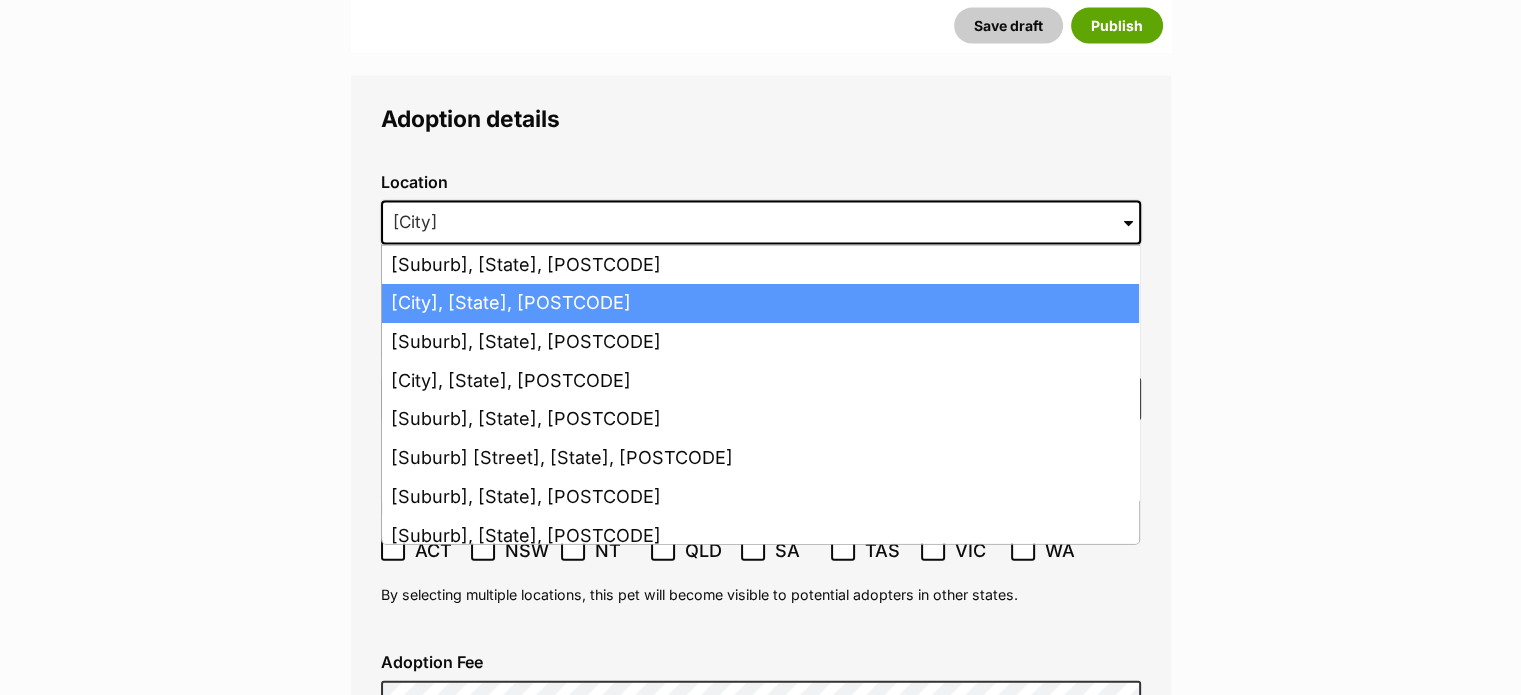 click on "Brisbane, Queensland, 4001" at bounding box center [760, 303] 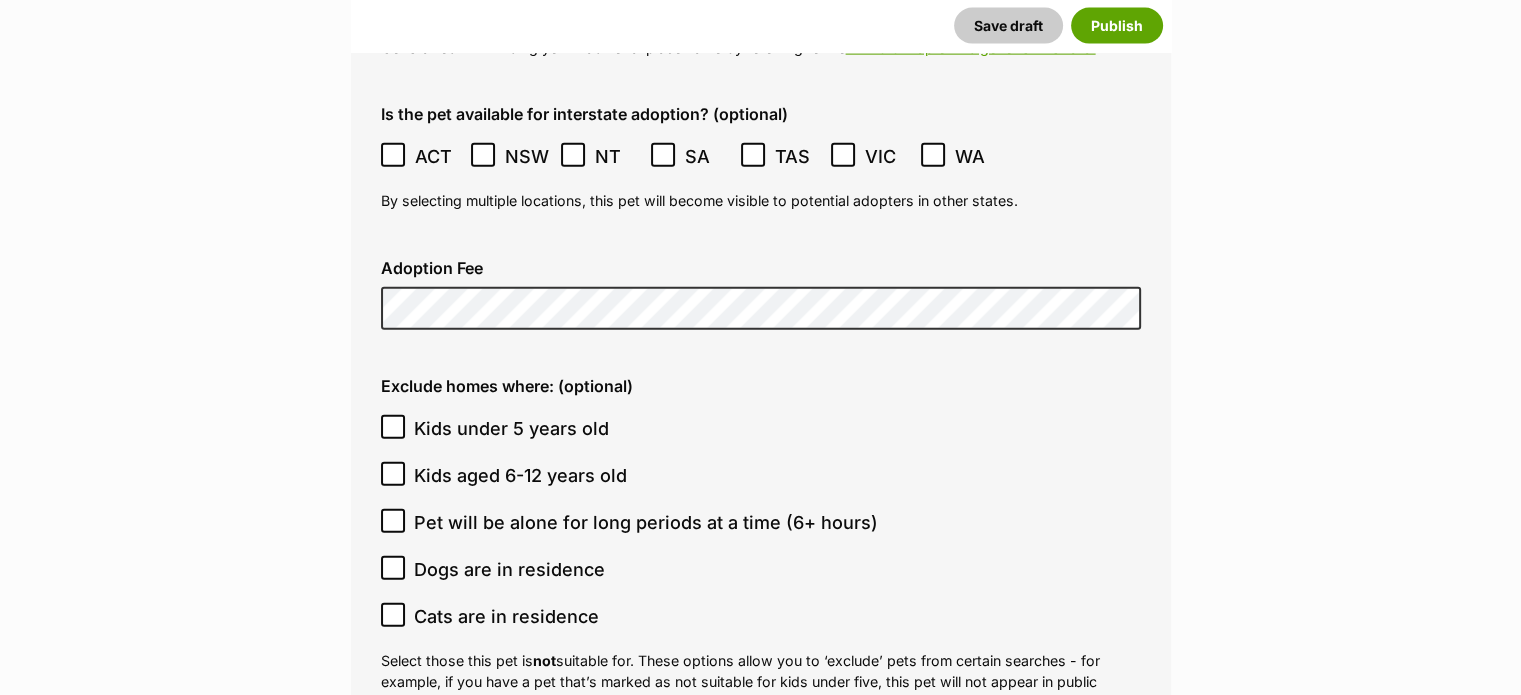 scroll, scrollTop: 4800, scrollLeft: 0, axis: vertical 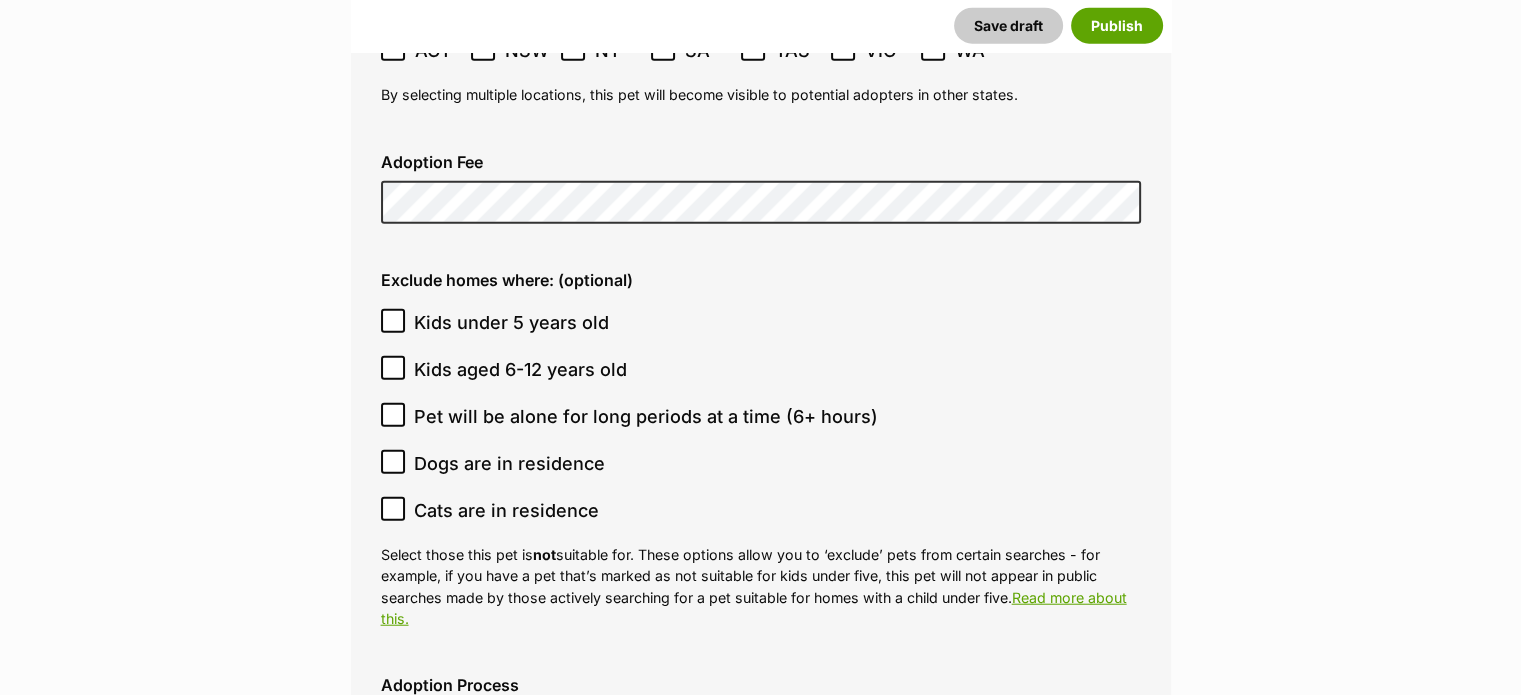click on "New listing
About This Pet Name
Henlo there, it looks like you might be using the pet name field to indicate that this pet is now on hold - we recommend updating the status to on hold from the listing page instead!
Every pet deserves a name. If you don’t know the pet’s name, make one up! It can be something simple and sweet like ‘Fluffy’, or get creative and have some fun with it. A name helps potential adopters connect with the pet.
Species Dog
Best feature (optional)
The ‘Best Feature’ is a short phrase (25 characters or less) that summarises a positive feature or characteristic that will help the pet stand out - for example “Good with kids” or “I’m cat-friendly!” or “I love the car” etc. This appears below the pet’s name in the search results, and on the pet’s profile page.
Personality 7413  characters remaining
How to write a great pet profile  for more tips and our  Pet Listing Rules  for more info.
Generate a profile using AI" at bounding box center (760, -819) 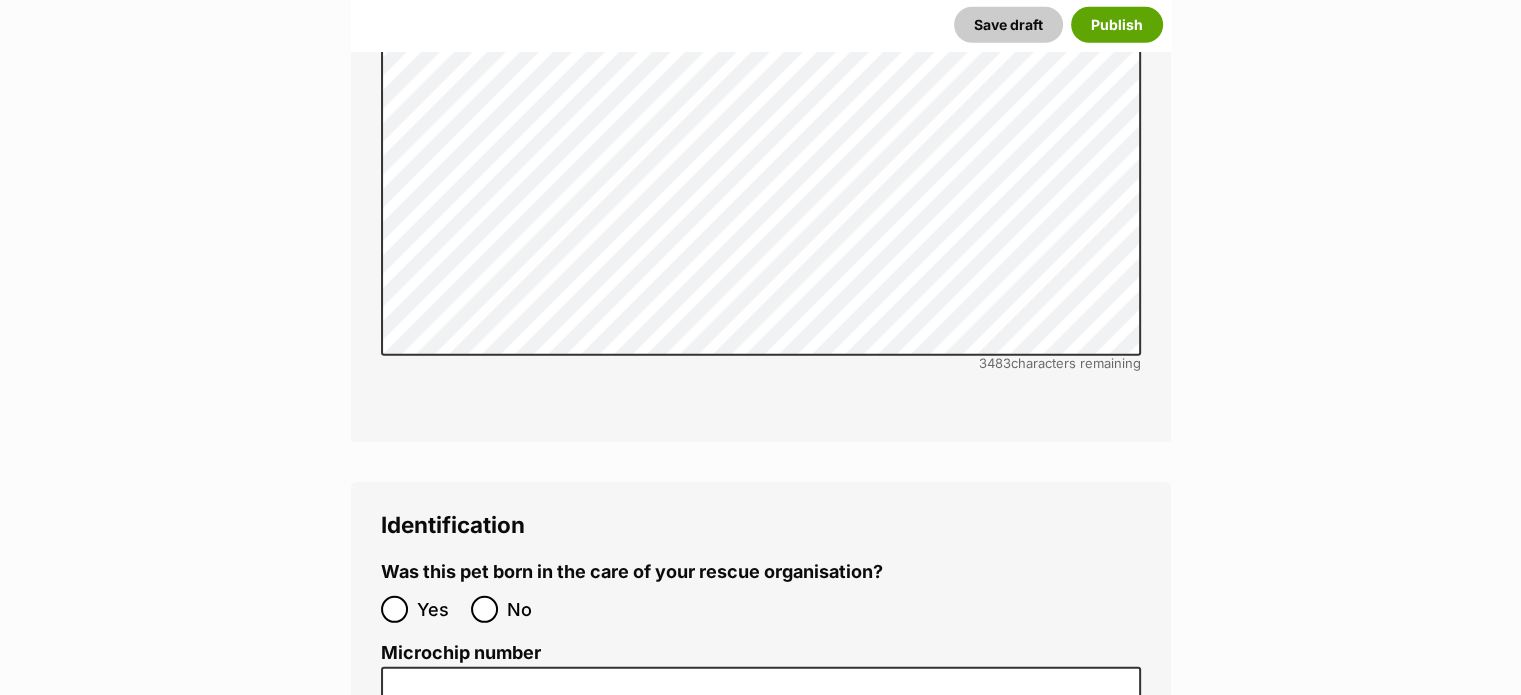 scroll, scrollTop: 6000, scrollLeft: 0, axis: vertical 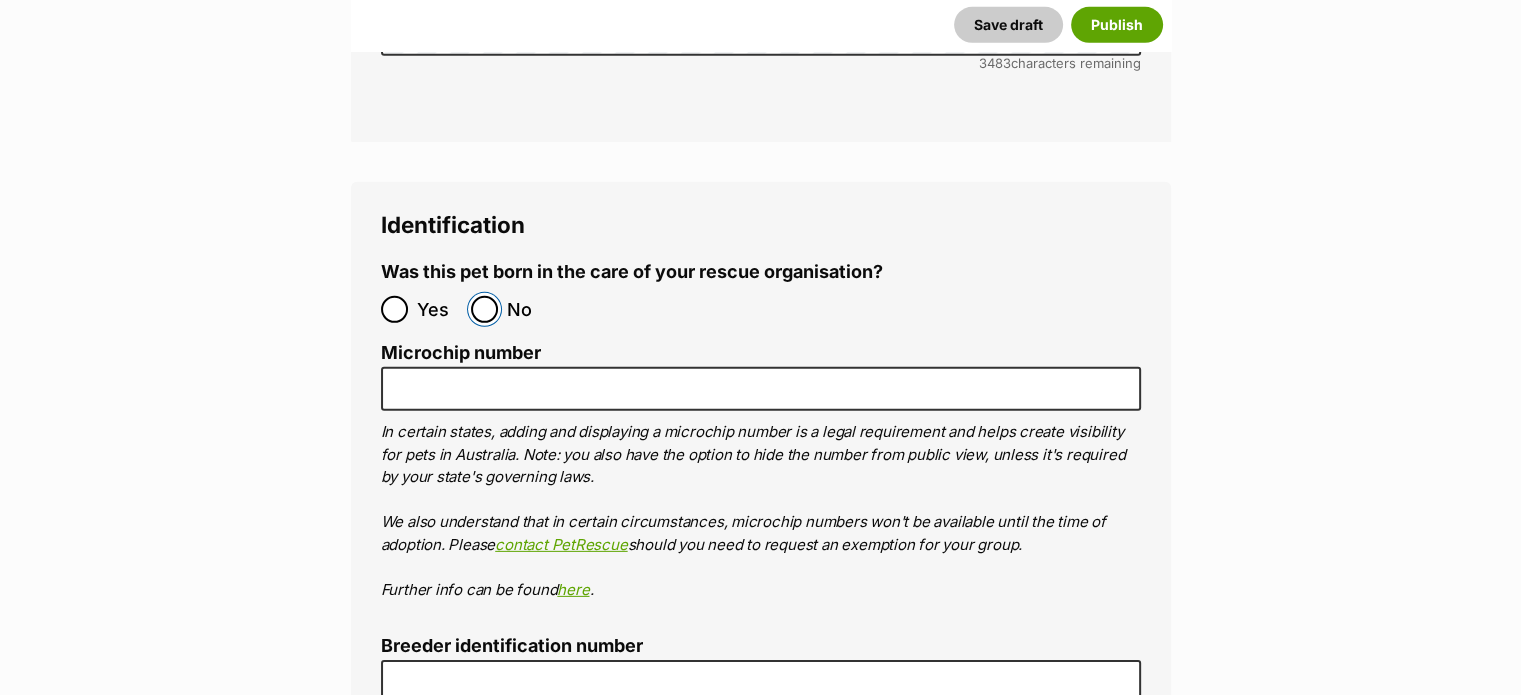 click on "No" at bounding box center (484, 309) 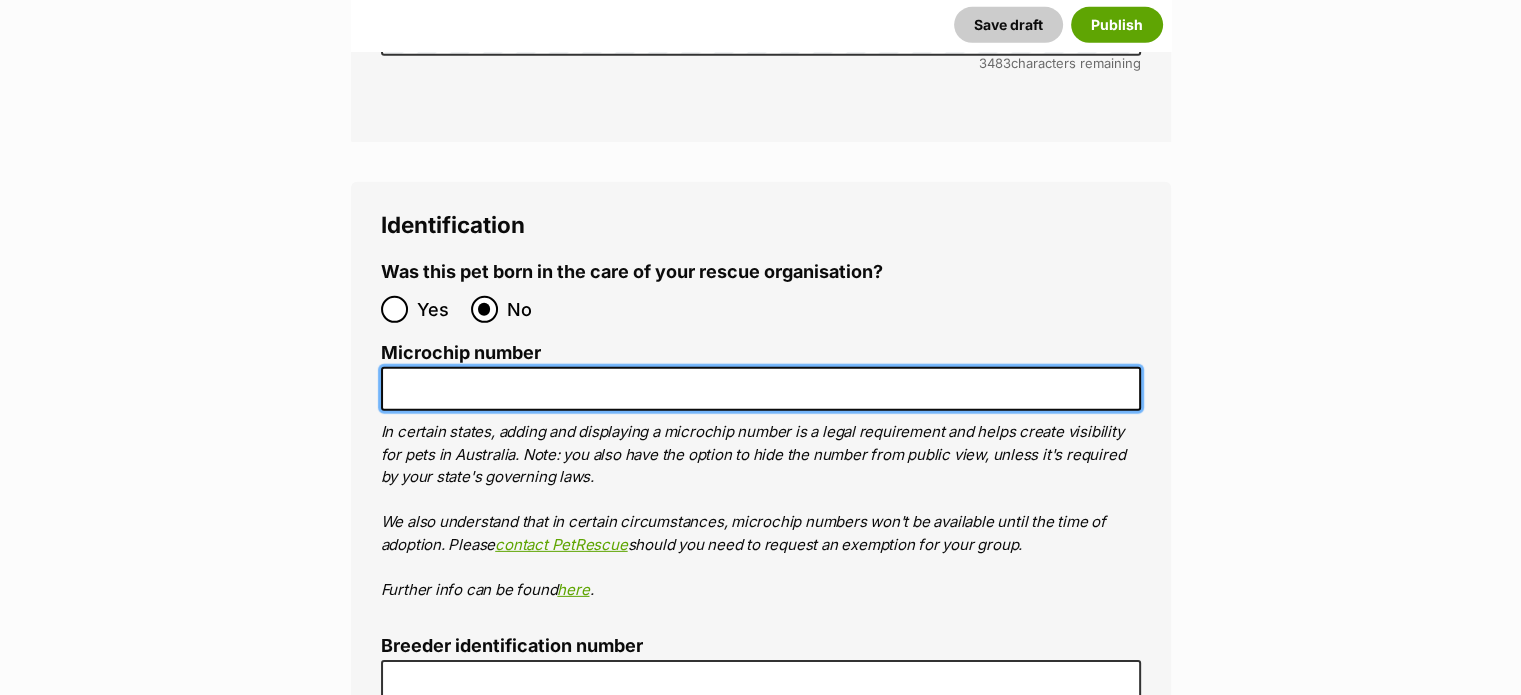 click on "Microchip number" at bounding box center [761, 389] 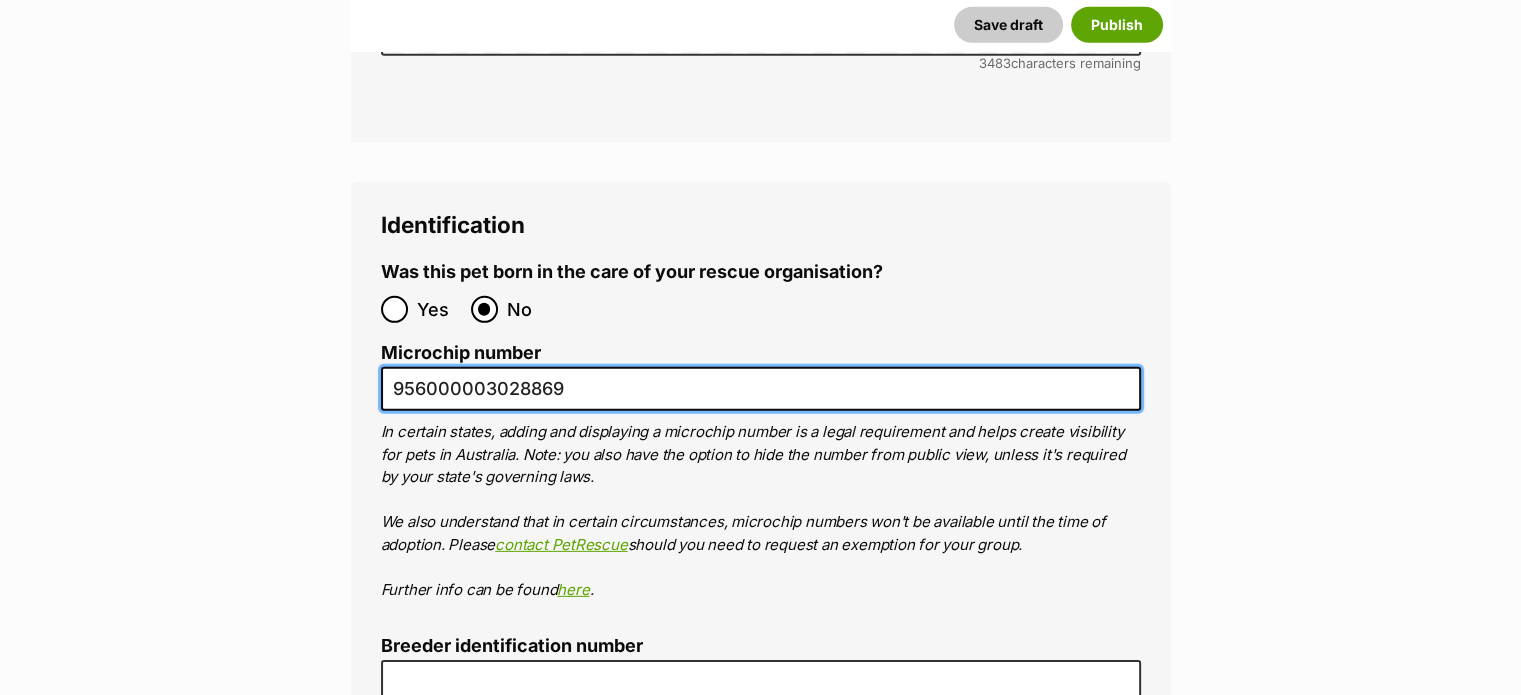 type on "956000003028869" 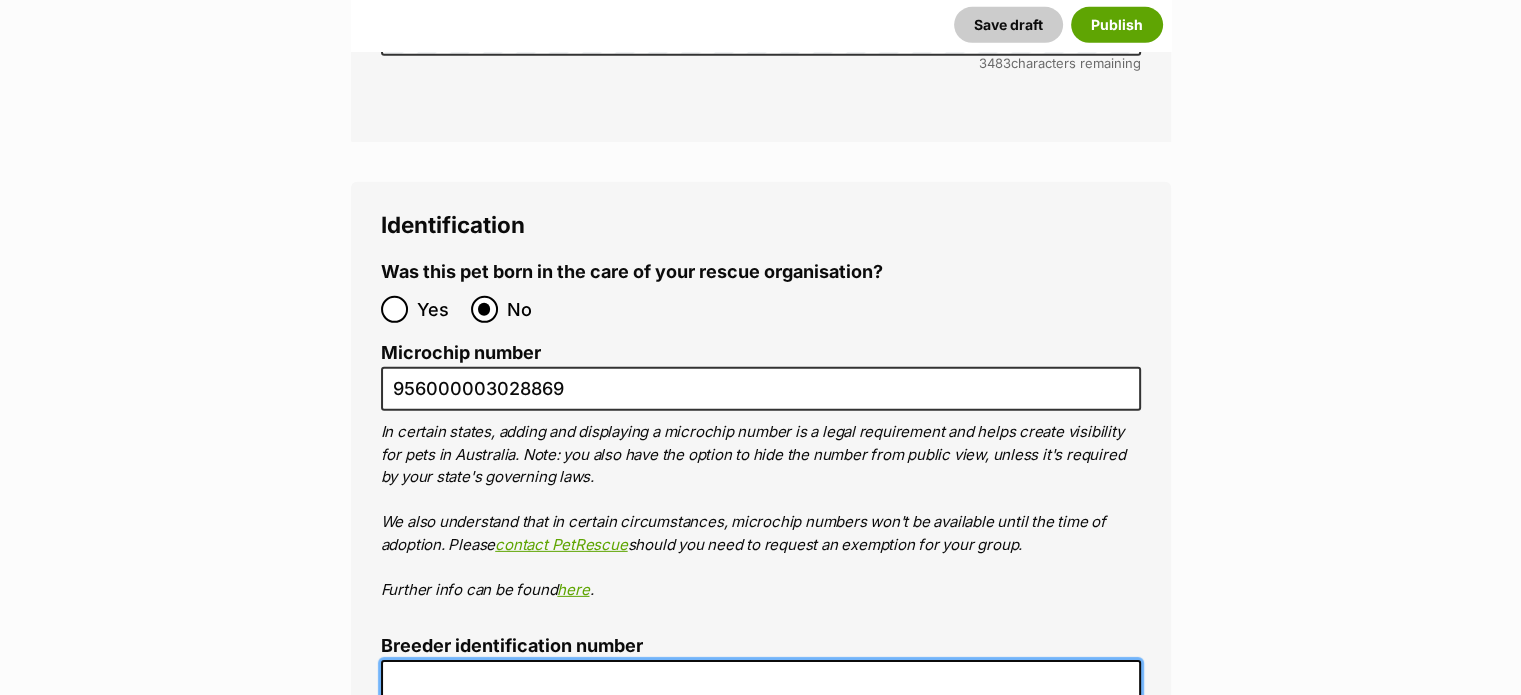 click on "Breeder identification number" at bounding box center (761, 682) 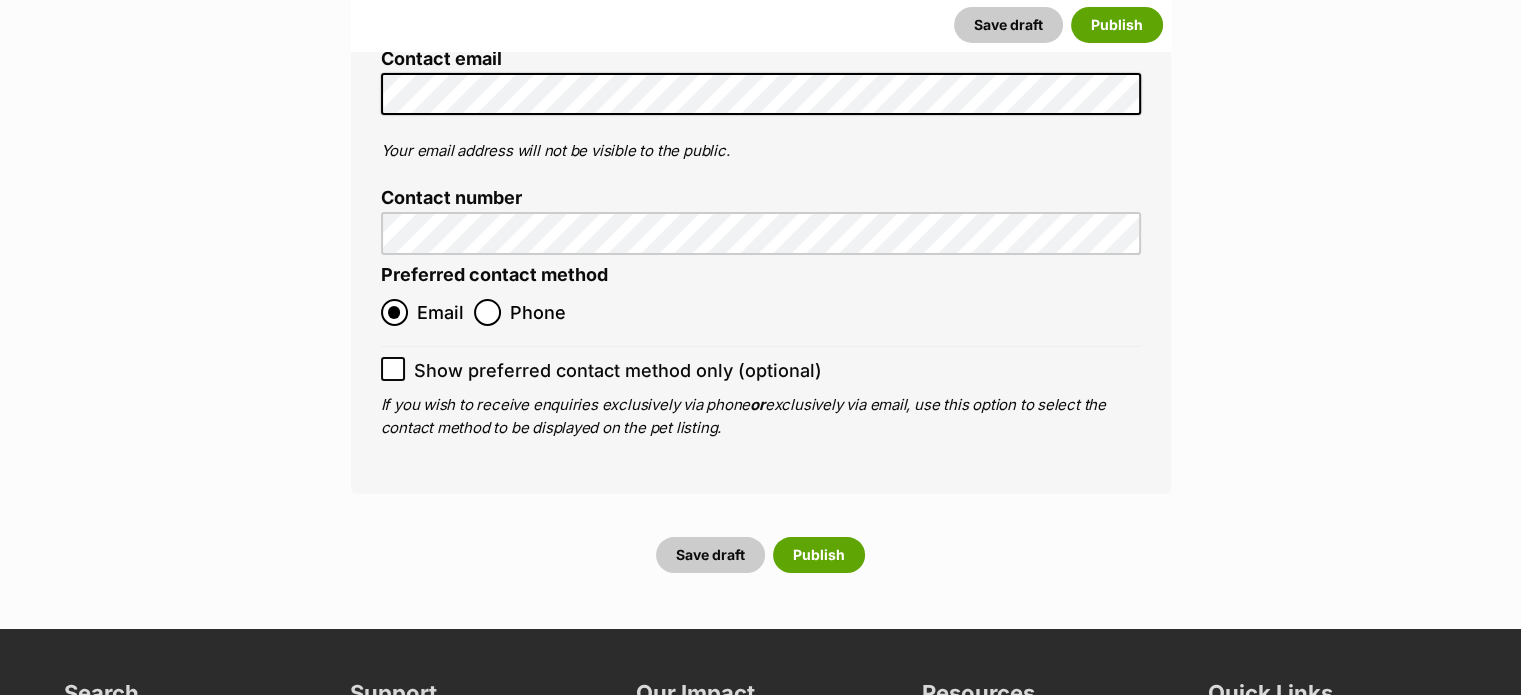 scroll, scrollTop: 7300, scrollLeft: 0, axis: vertical 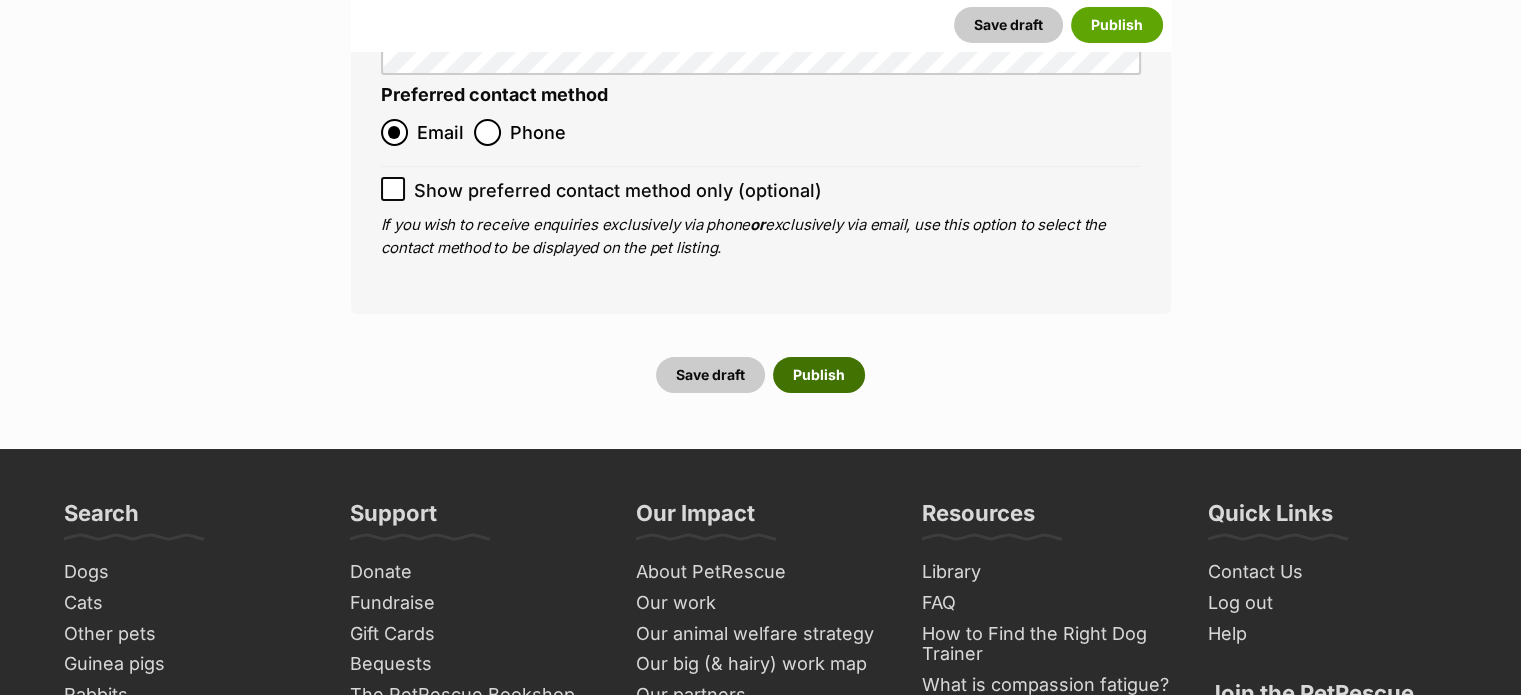 click on "Publish" at bounding box center (819, 375) 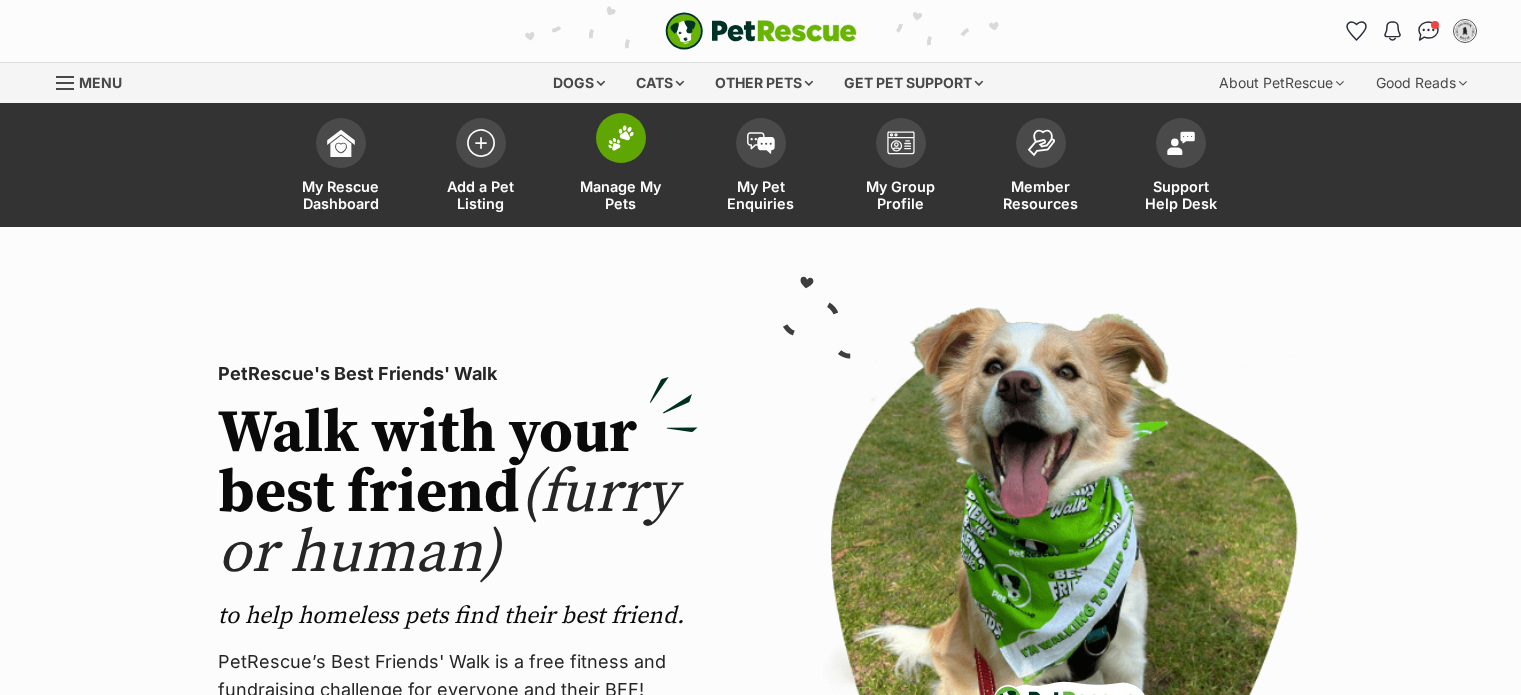 scroll, scrollTop: 0, scrollLeft: 0, axis: both 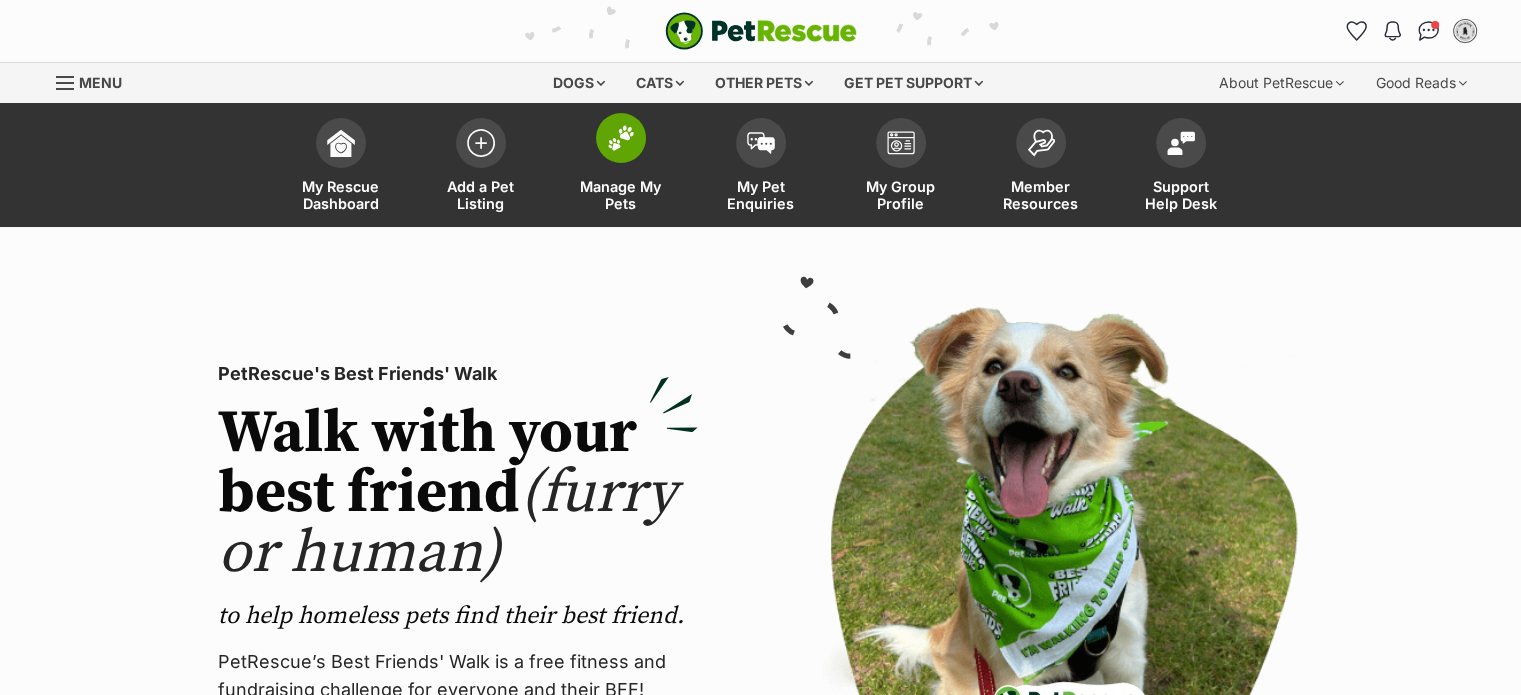 click at bounding box center [621, 138] 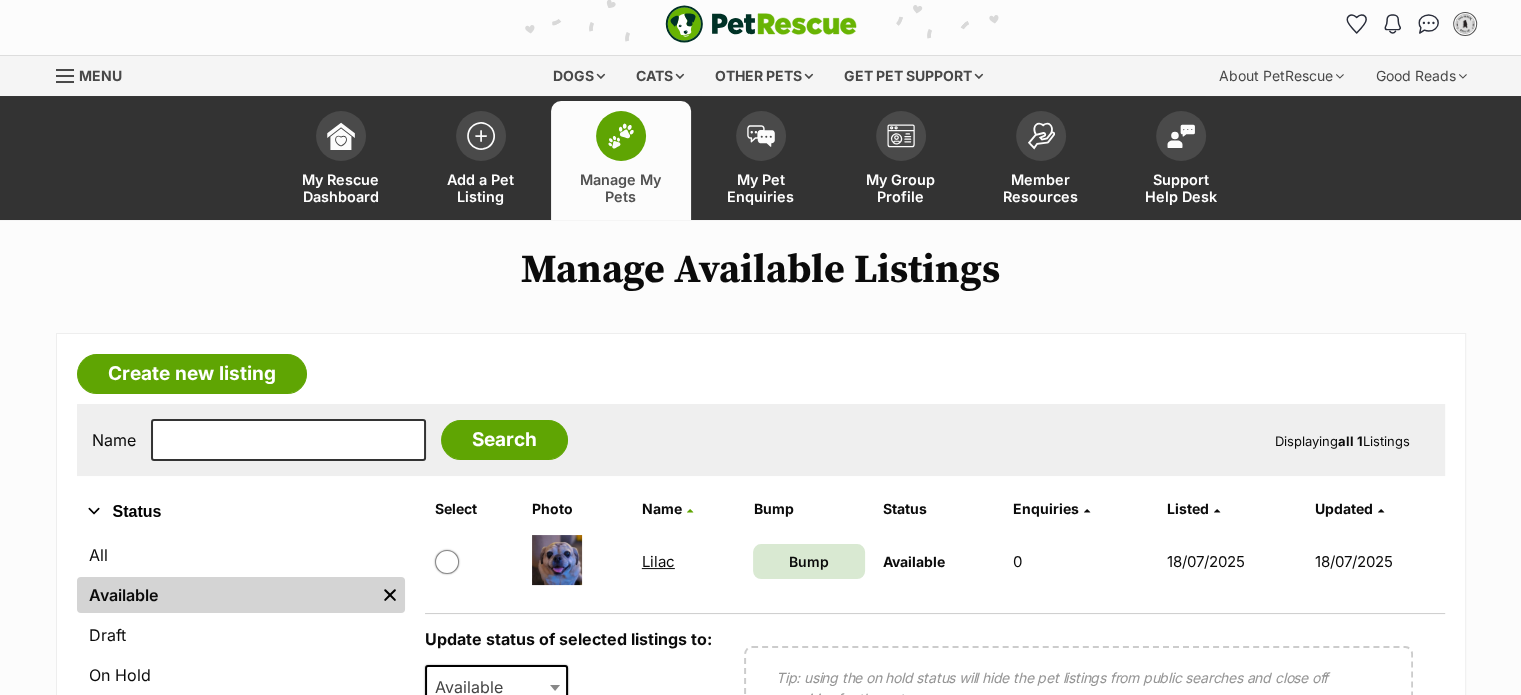 scroll, scrollTop: 0, scrollLeft: 0, axis: both 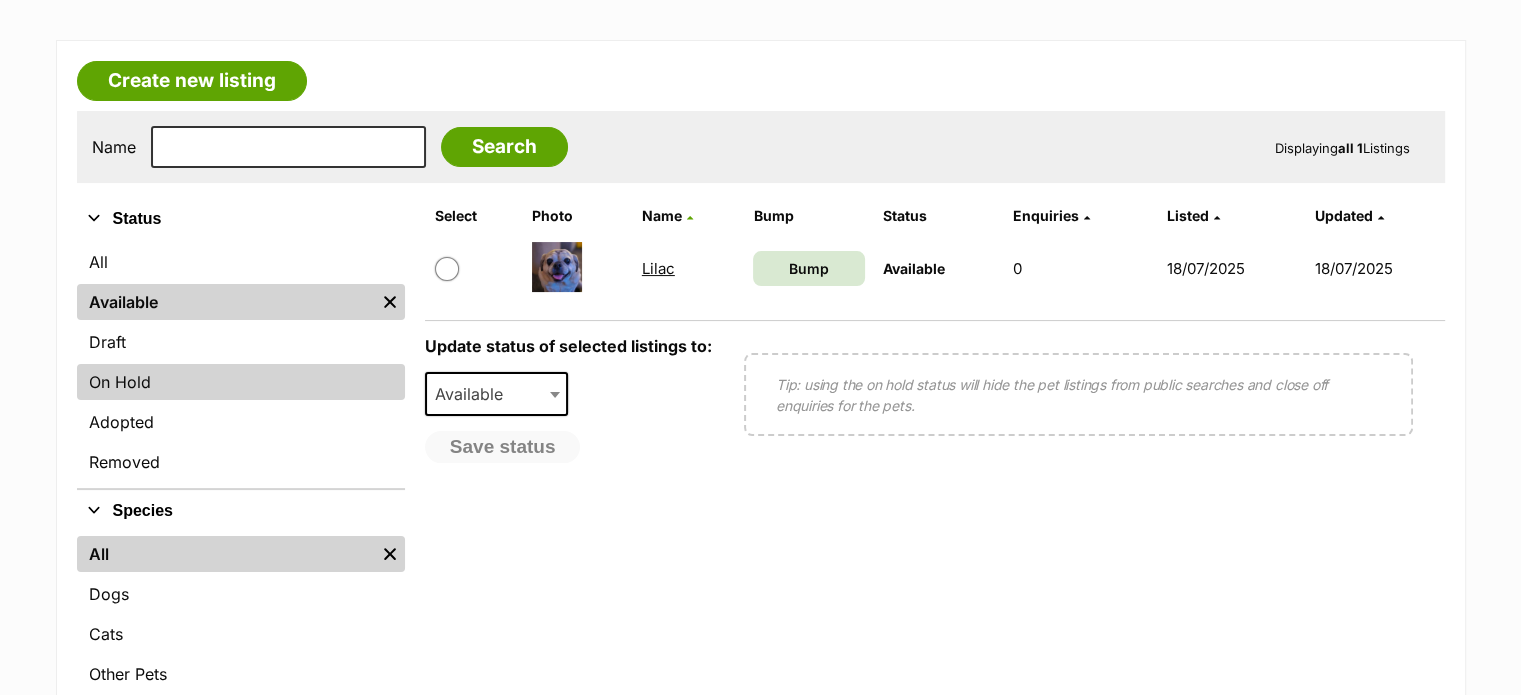 click on "On Hold" at bounding box center (241, 382) 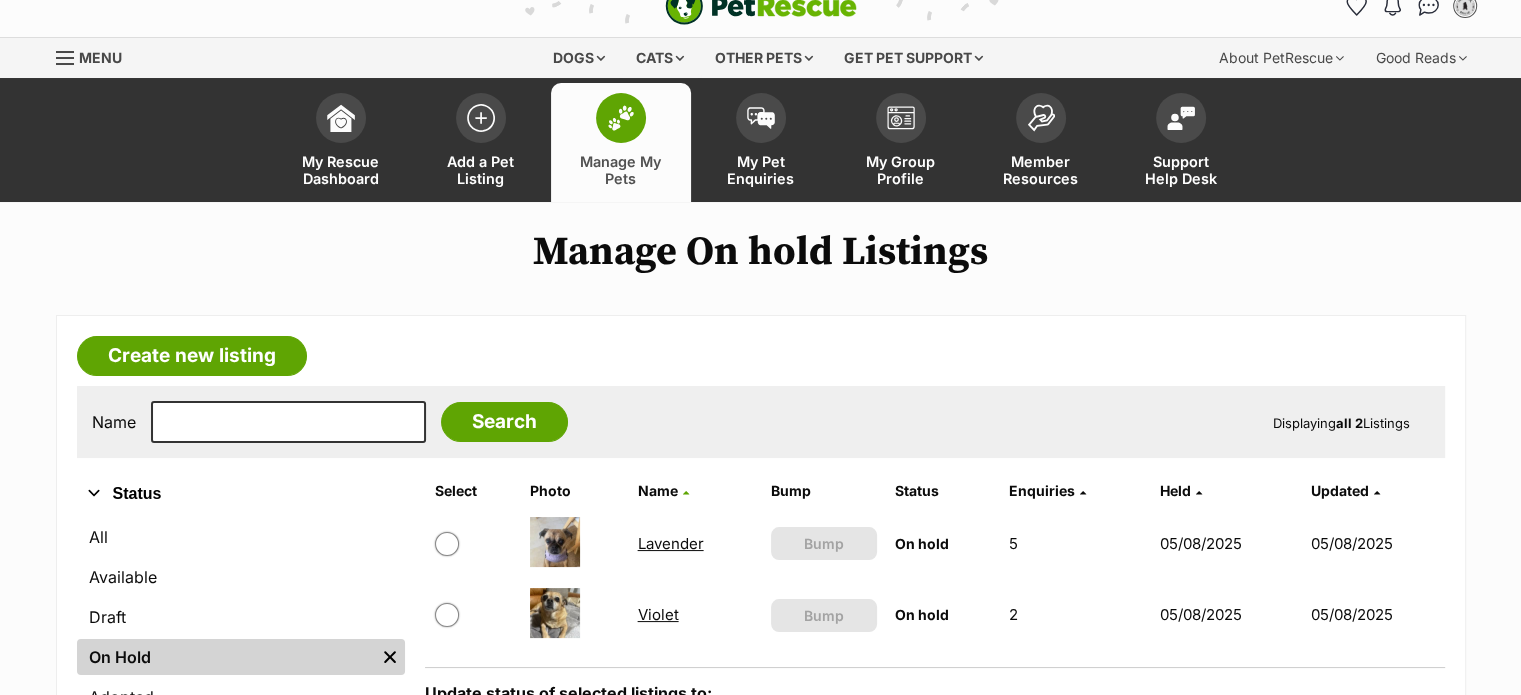 scroll, scrollTop: 0, scrollLeft: 0, axis: both 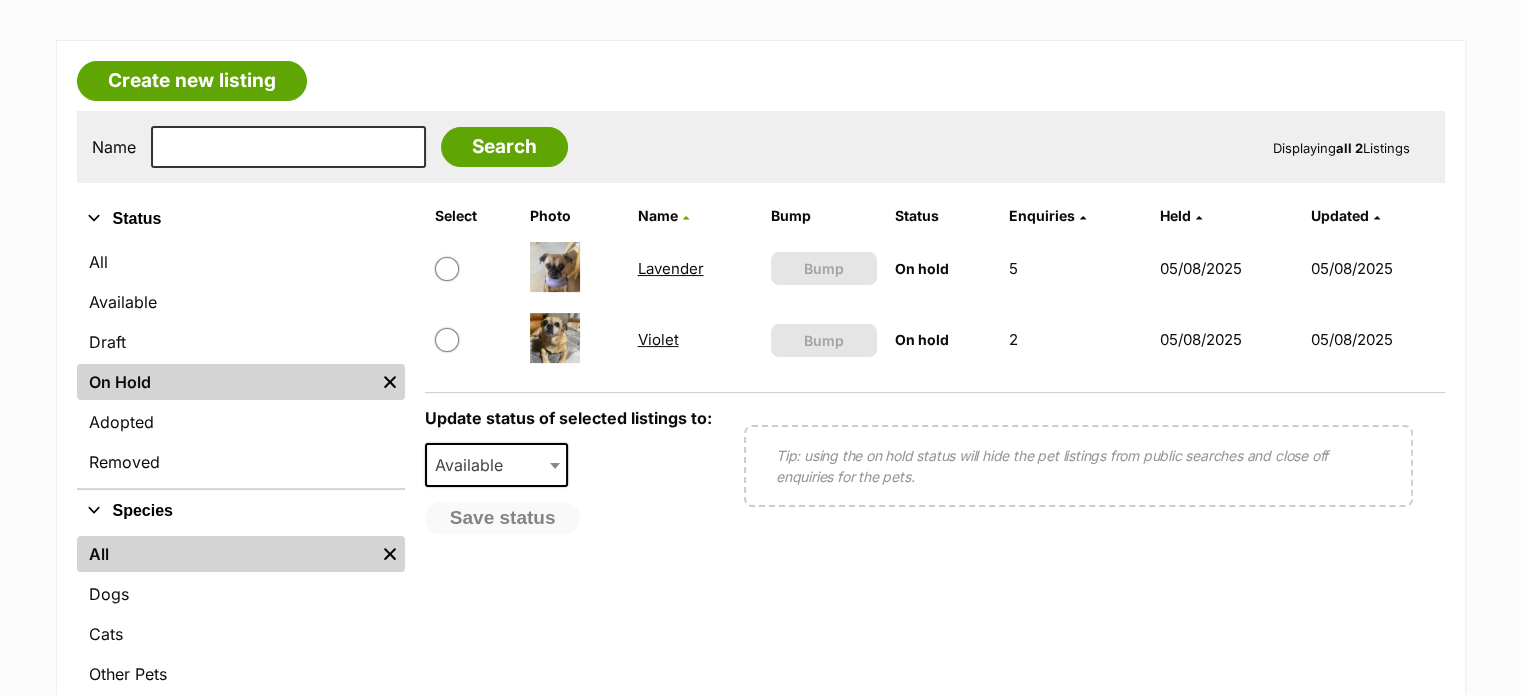 click on "Violet" at bounding box center [658, 339] 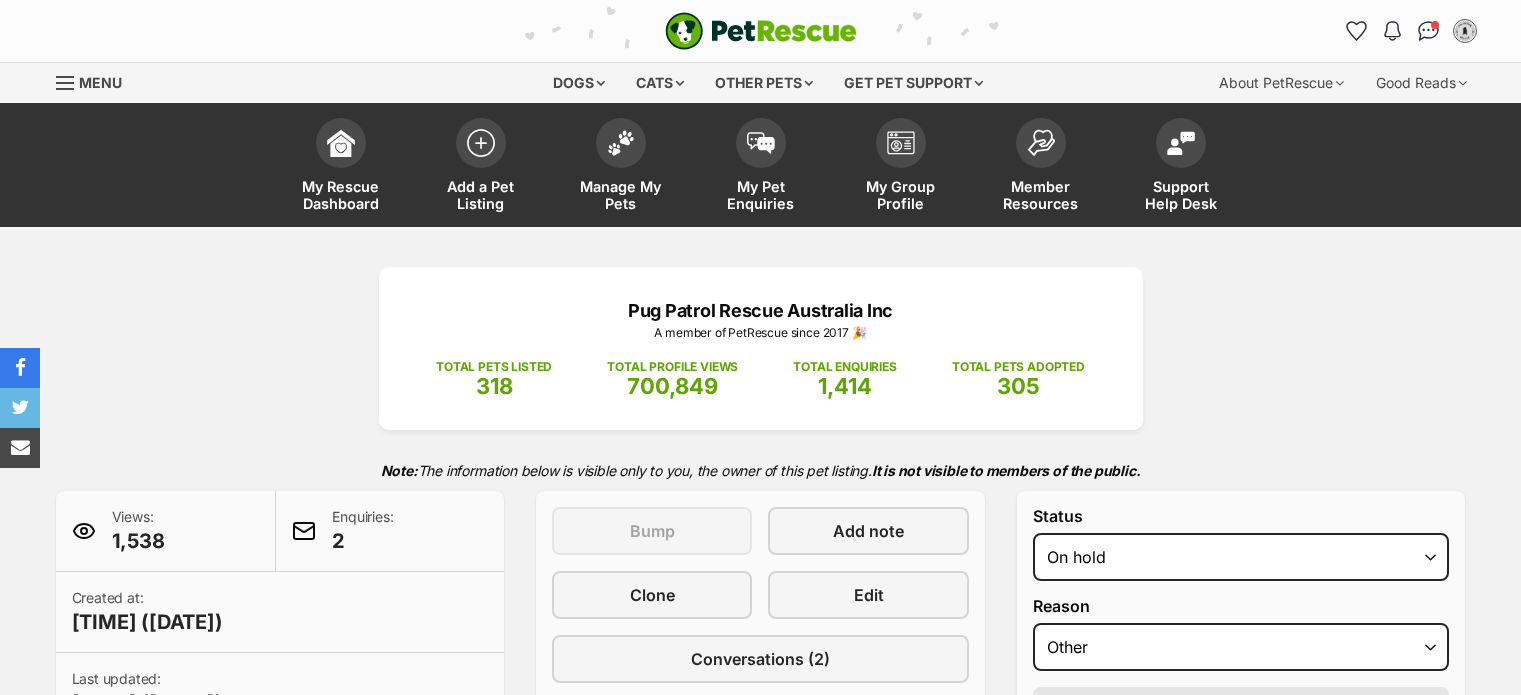 select on "other" 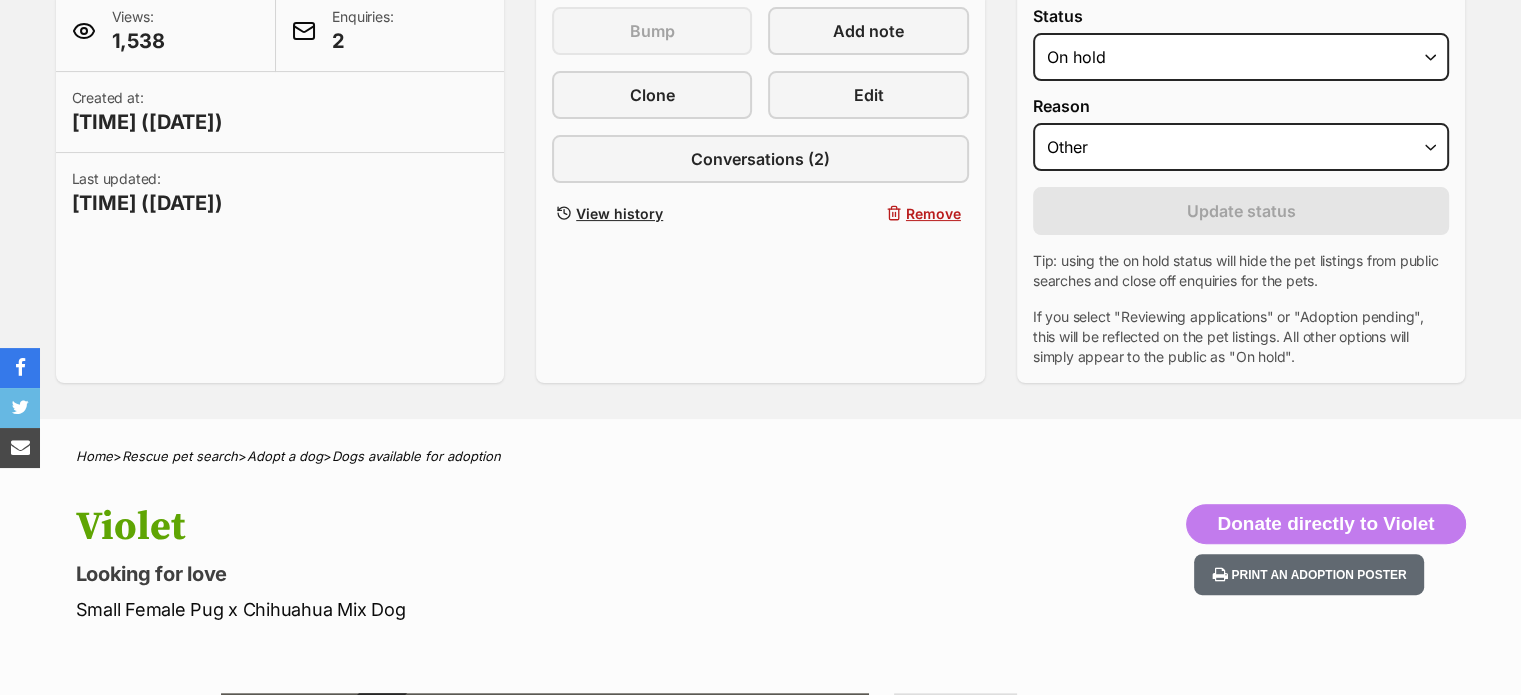 scroll, scrollTop: 0, scrollLeft: 0, axis: both 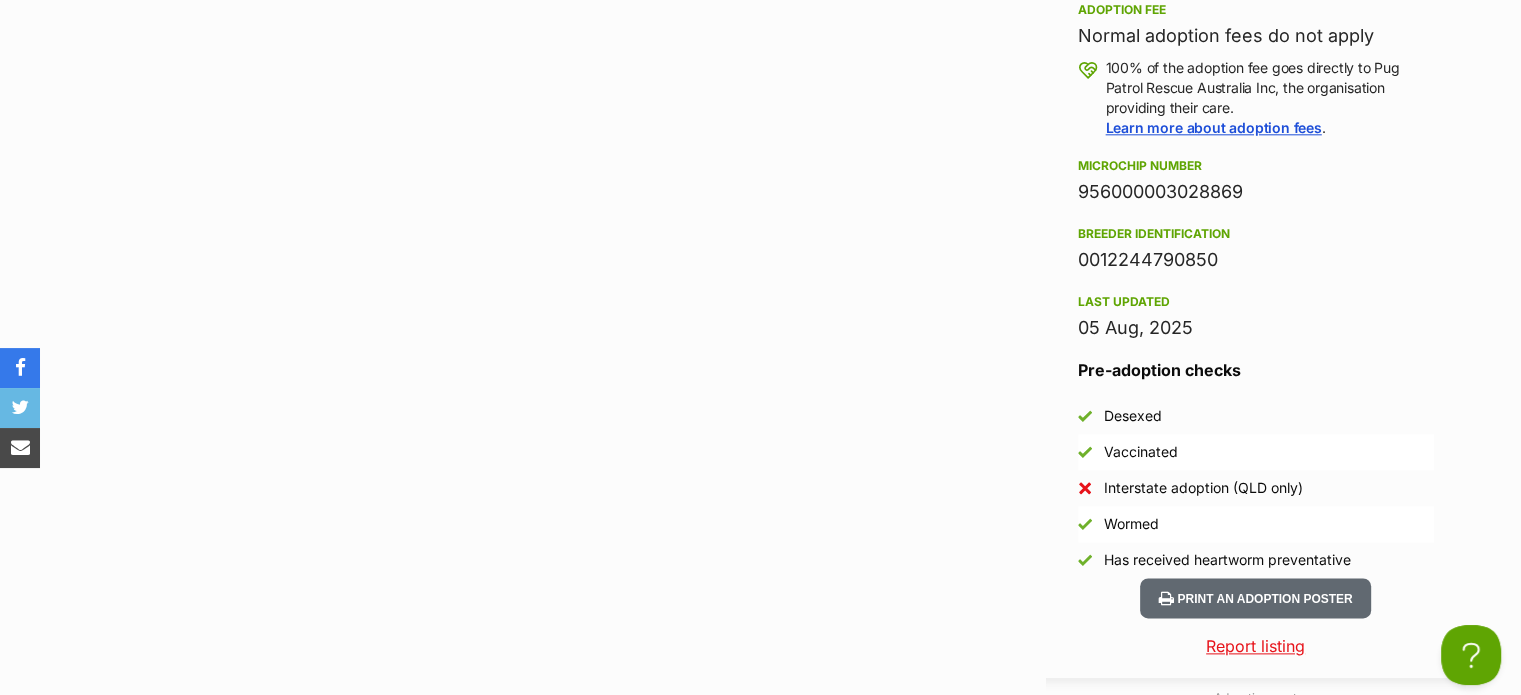drag, startPoint x: 1078, startPoint y: 191, endPoint x: 1270, endPoint y: 186, distance: 192.0651 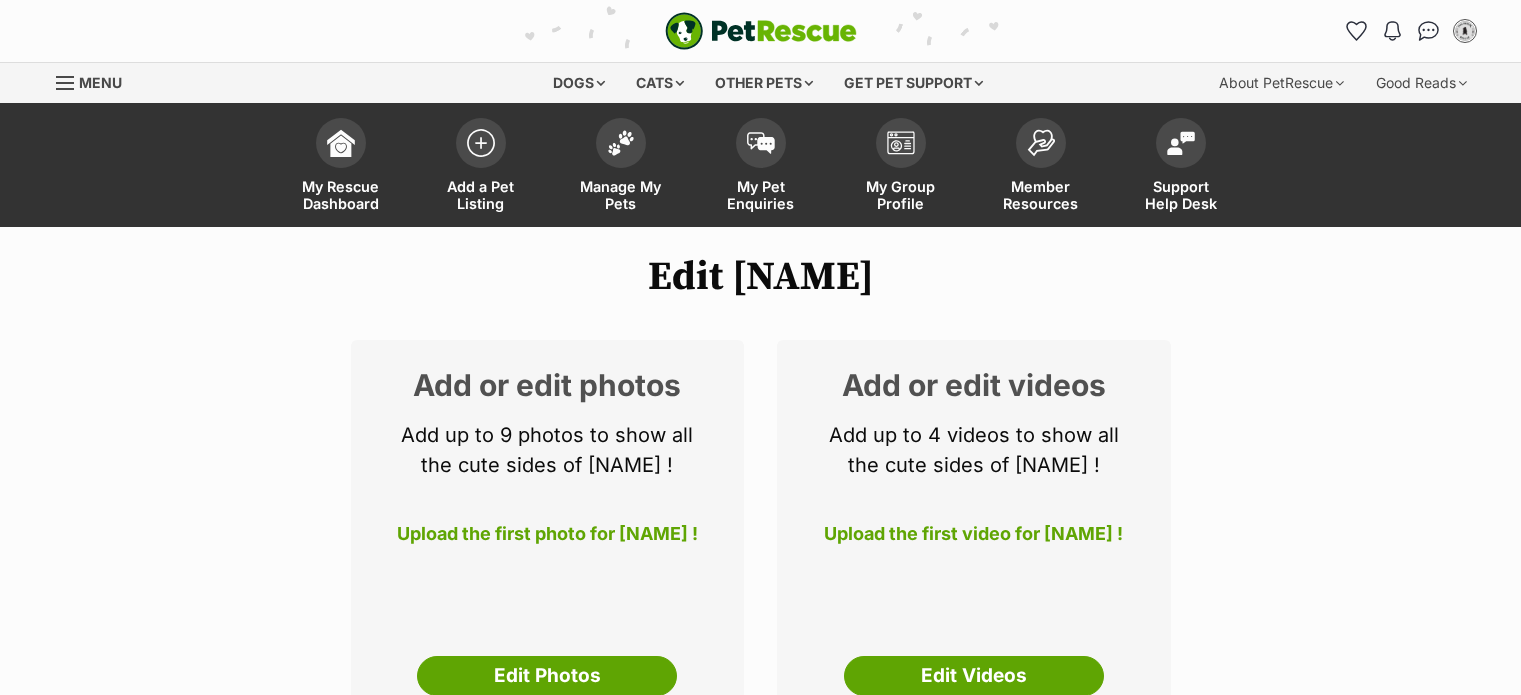 scroll, scrollTop: 0, scrollLeft: 0, axis: both 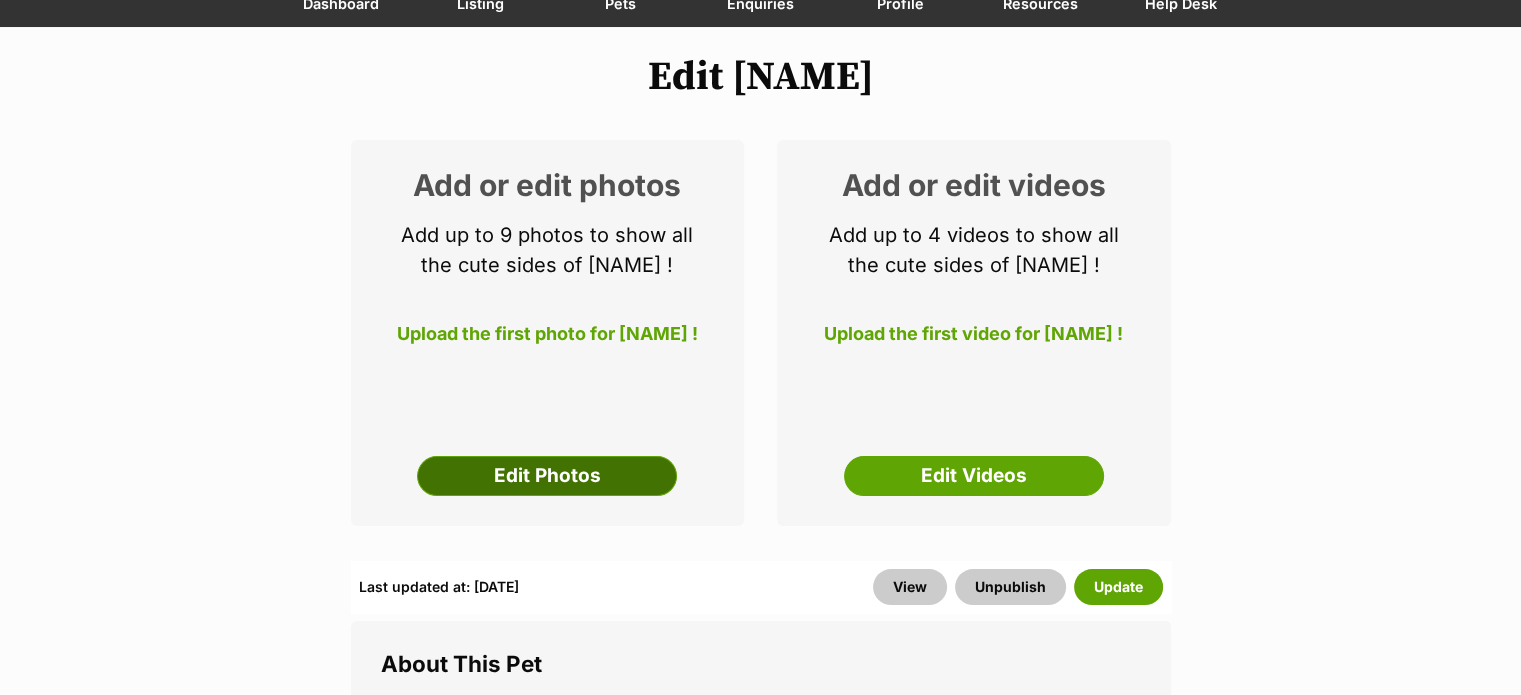 click on "Edit Photos" at bounding box center (547, 476) 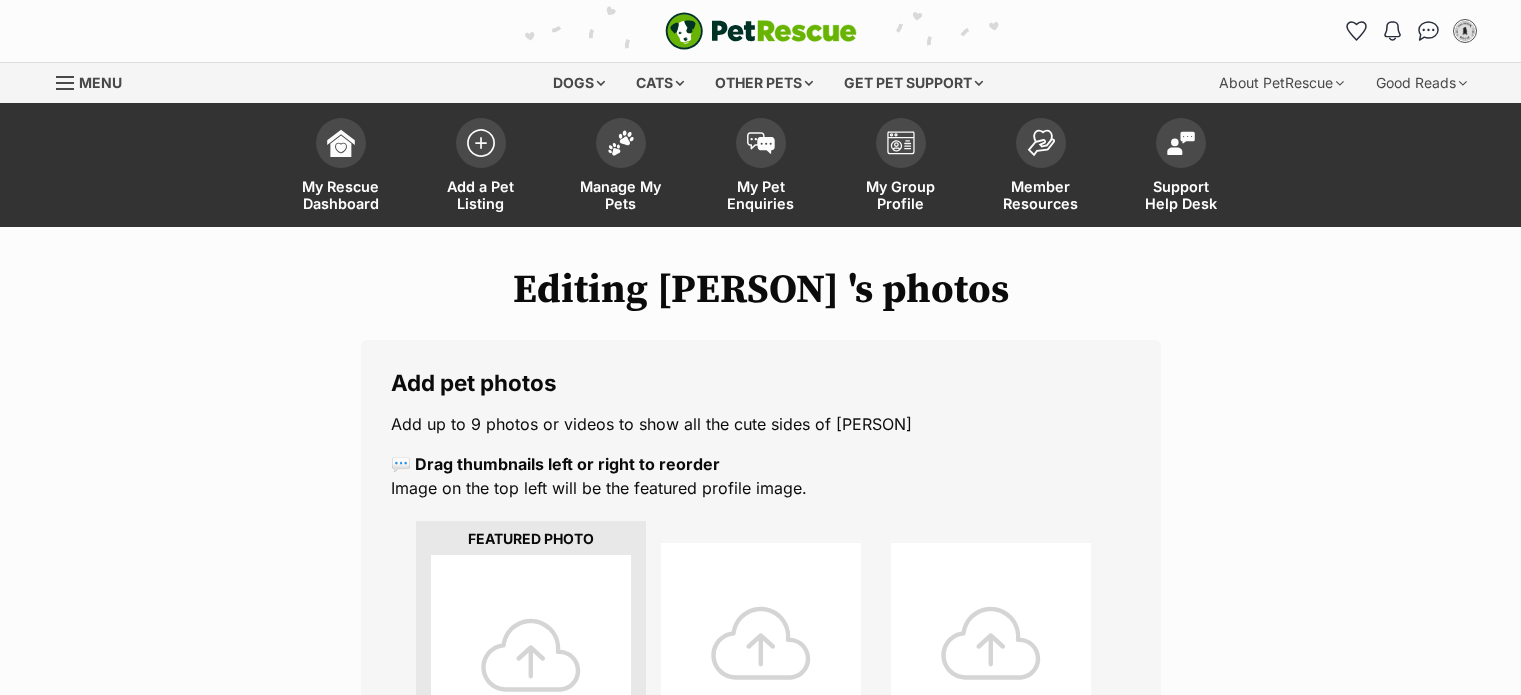 scroll, scrollTop: 0, scrollLeft: 0, axis: both 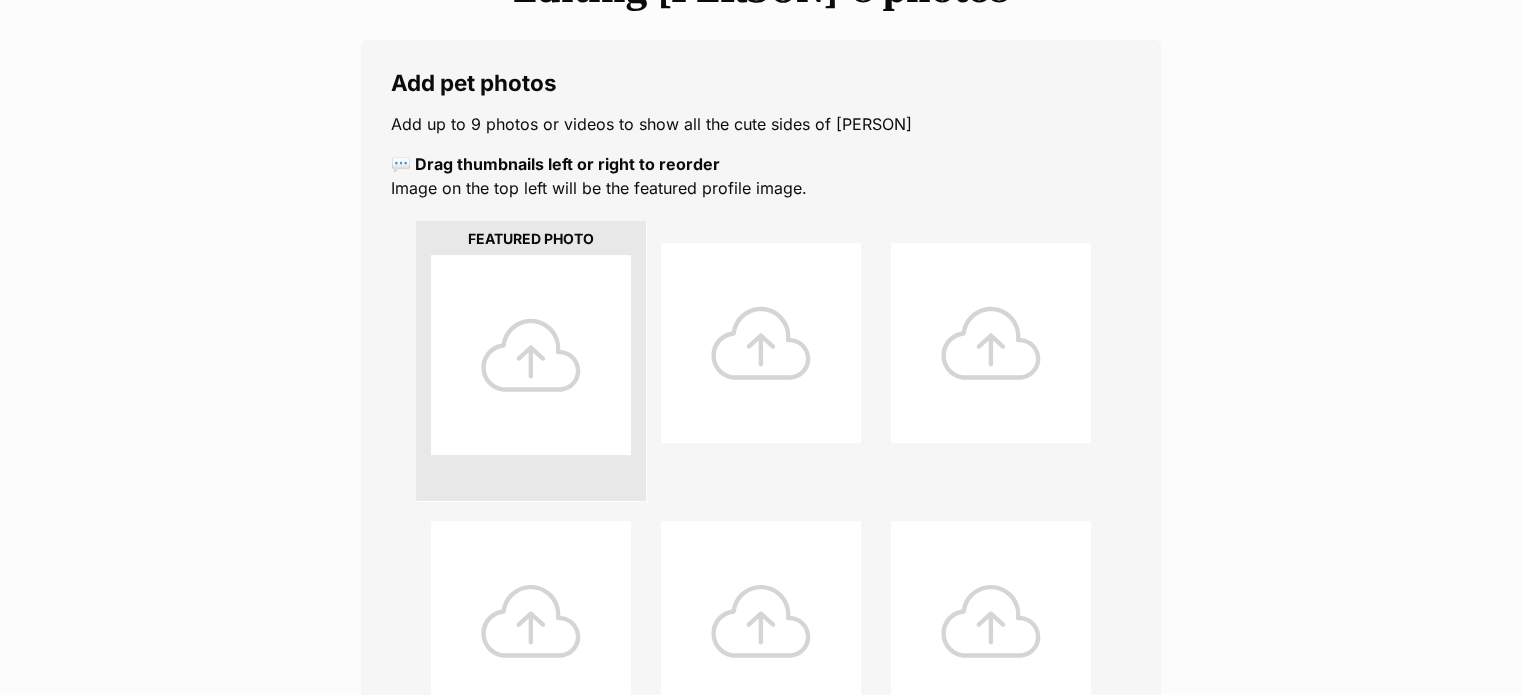 click at bounding box center (531, 355) 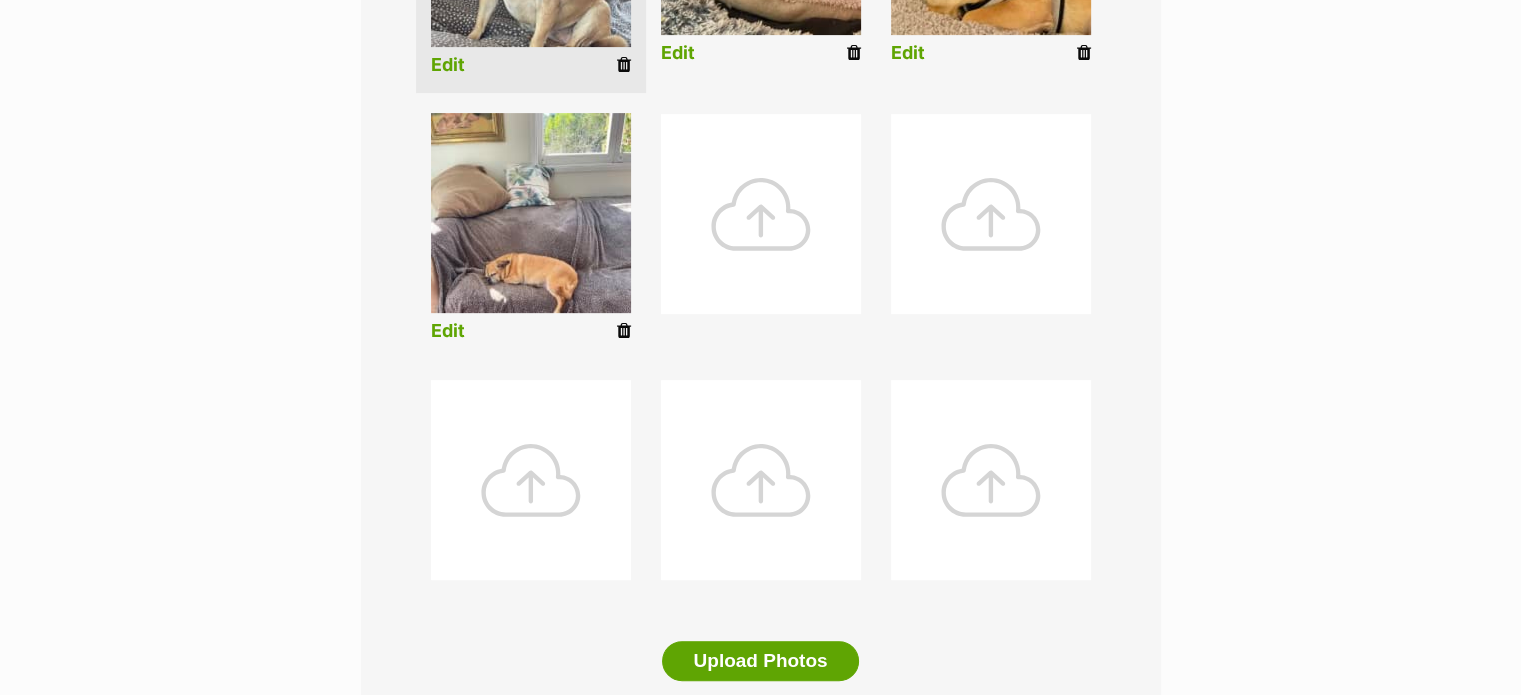 scroll, scrollTop: 900, scrollLeft: 0, axis: vertical 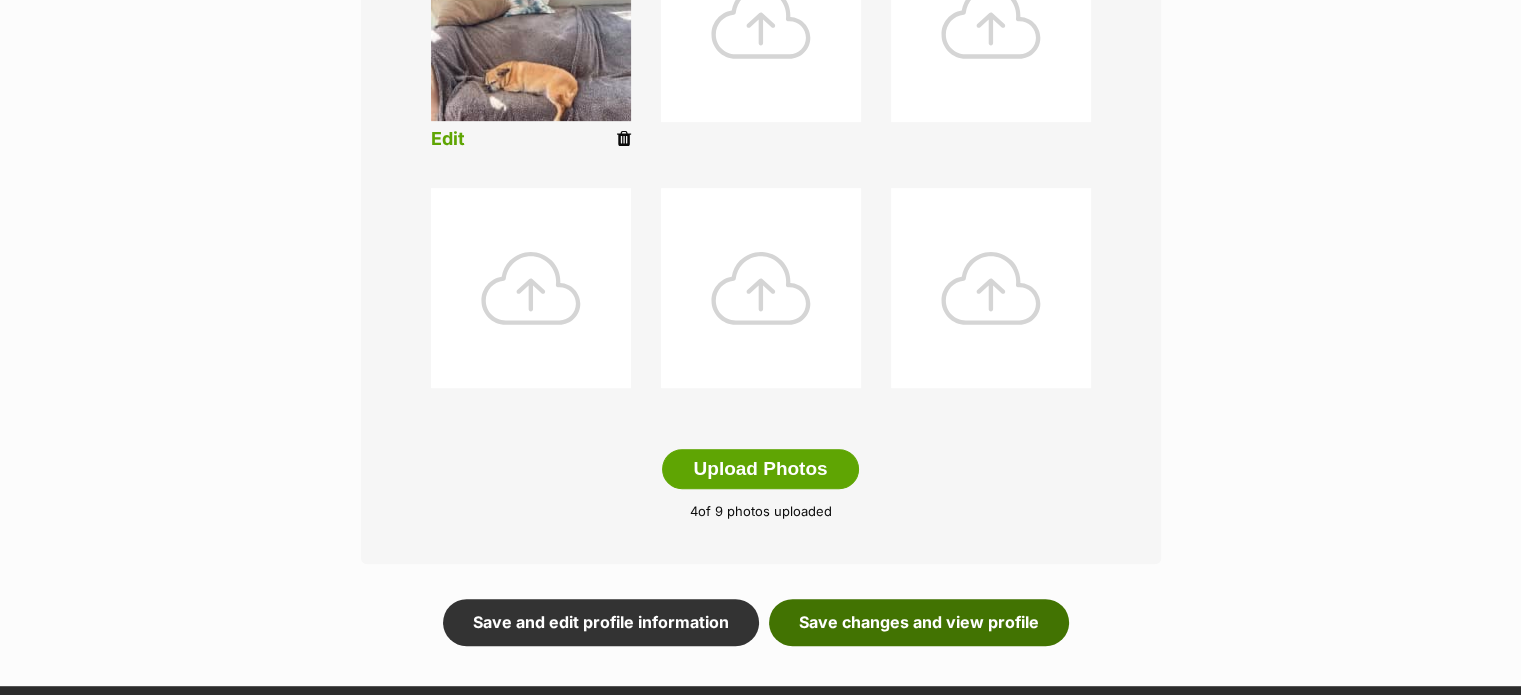 click on "Save changes and view profile" at bounding box center [919, 622] 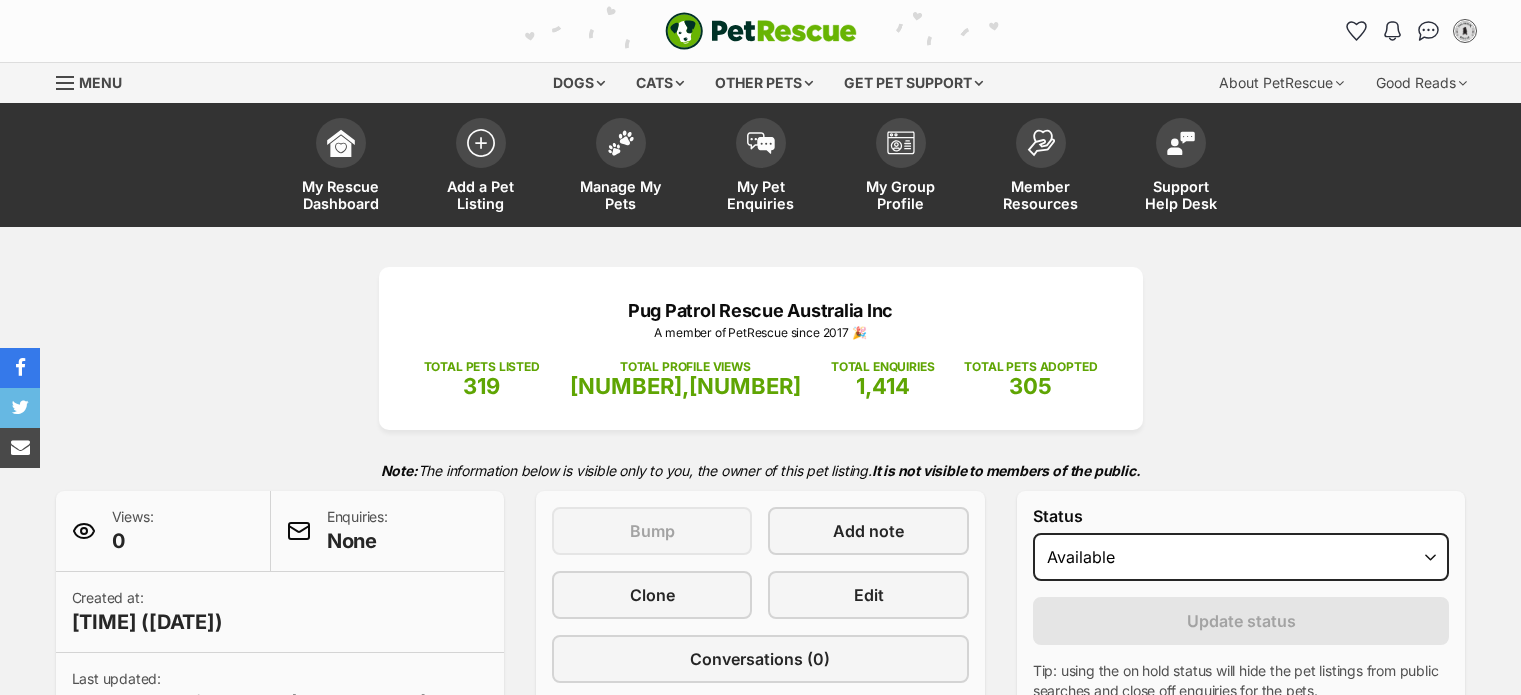 scroll, scrollTop: 0, scrollLeft: 0, axis: both 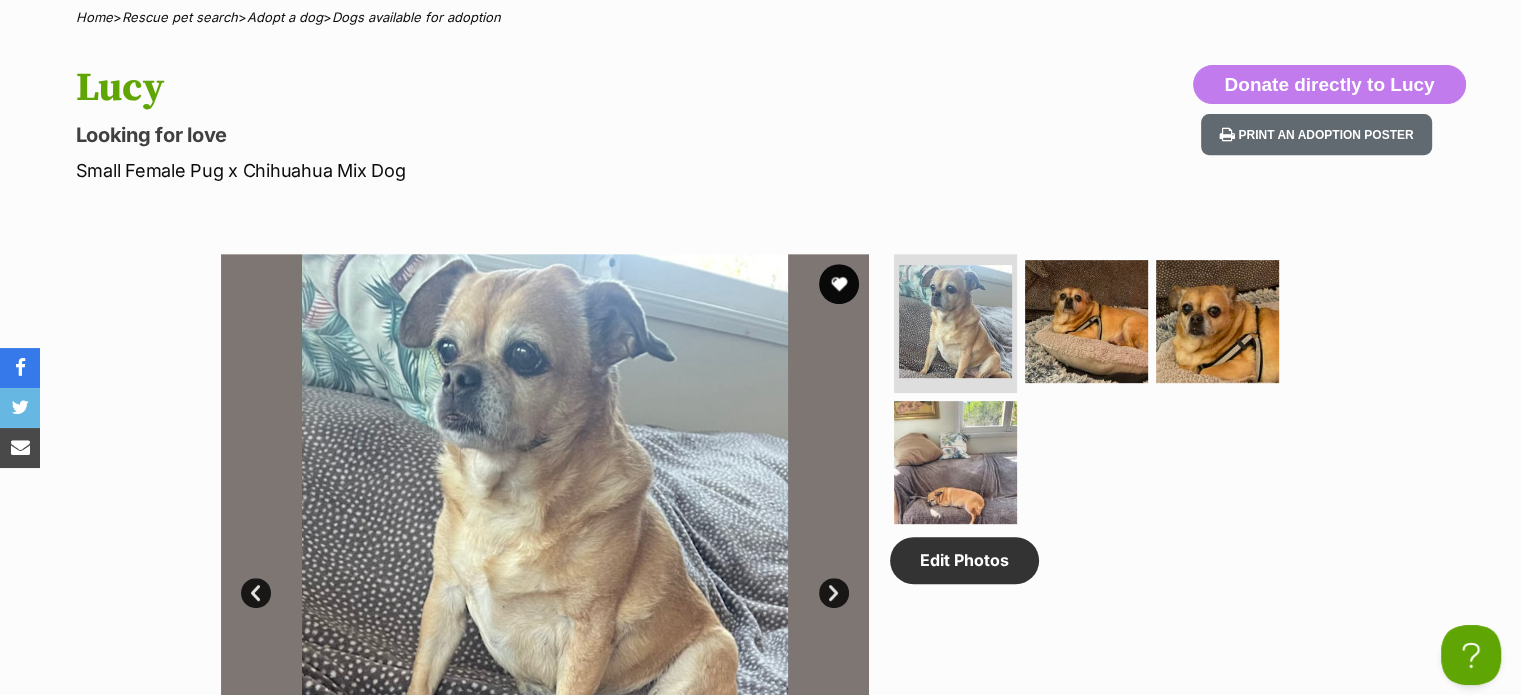 click on "Next" at bounding box center [834, 593] 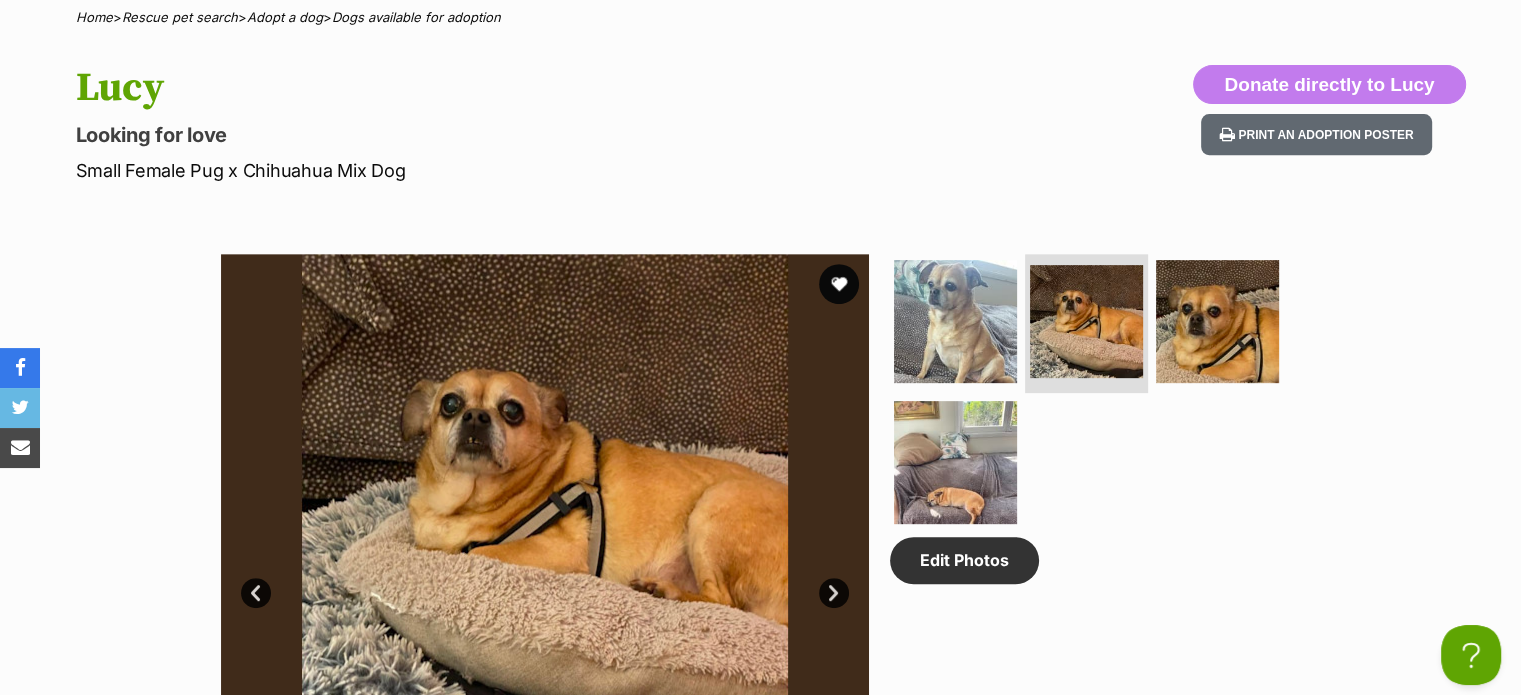 click on "Next" at bounding box center [834, 593] 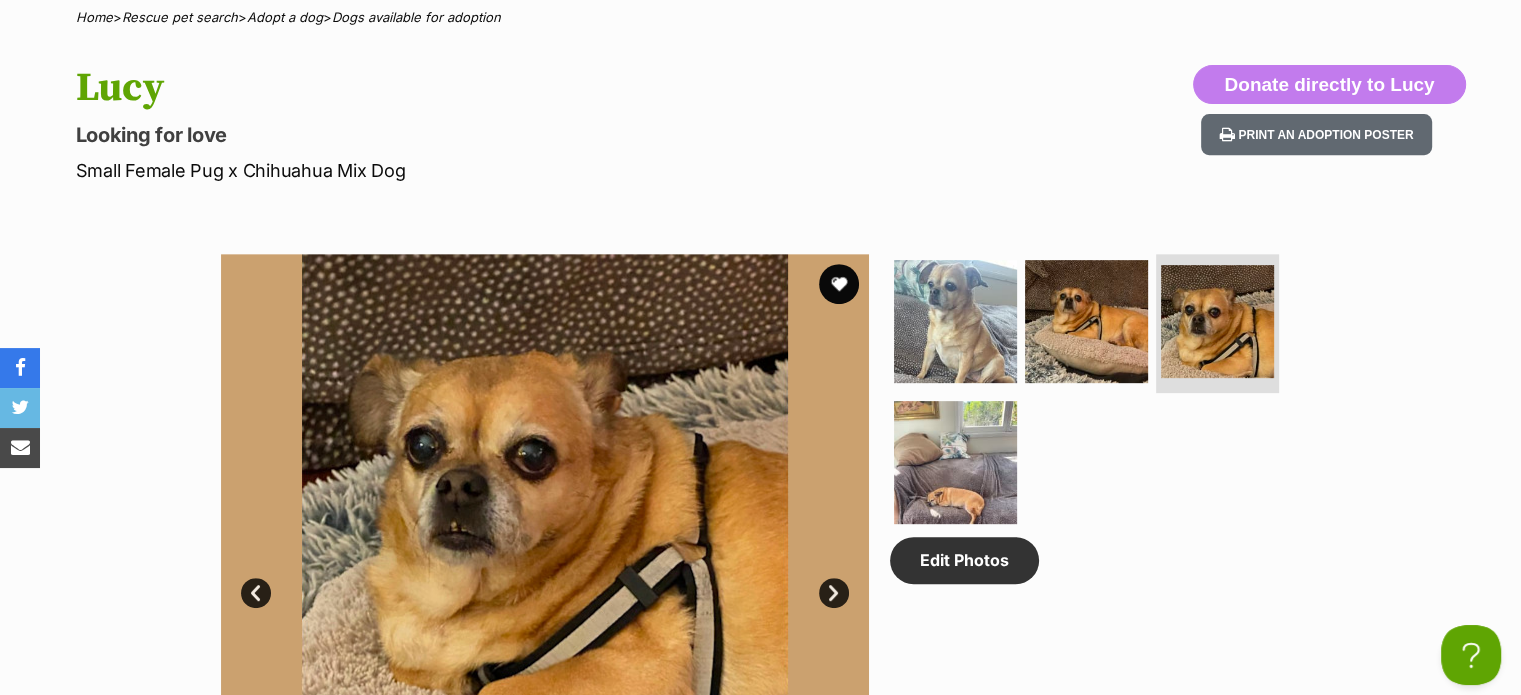 click on "Next" at bounding box center (834, 593) 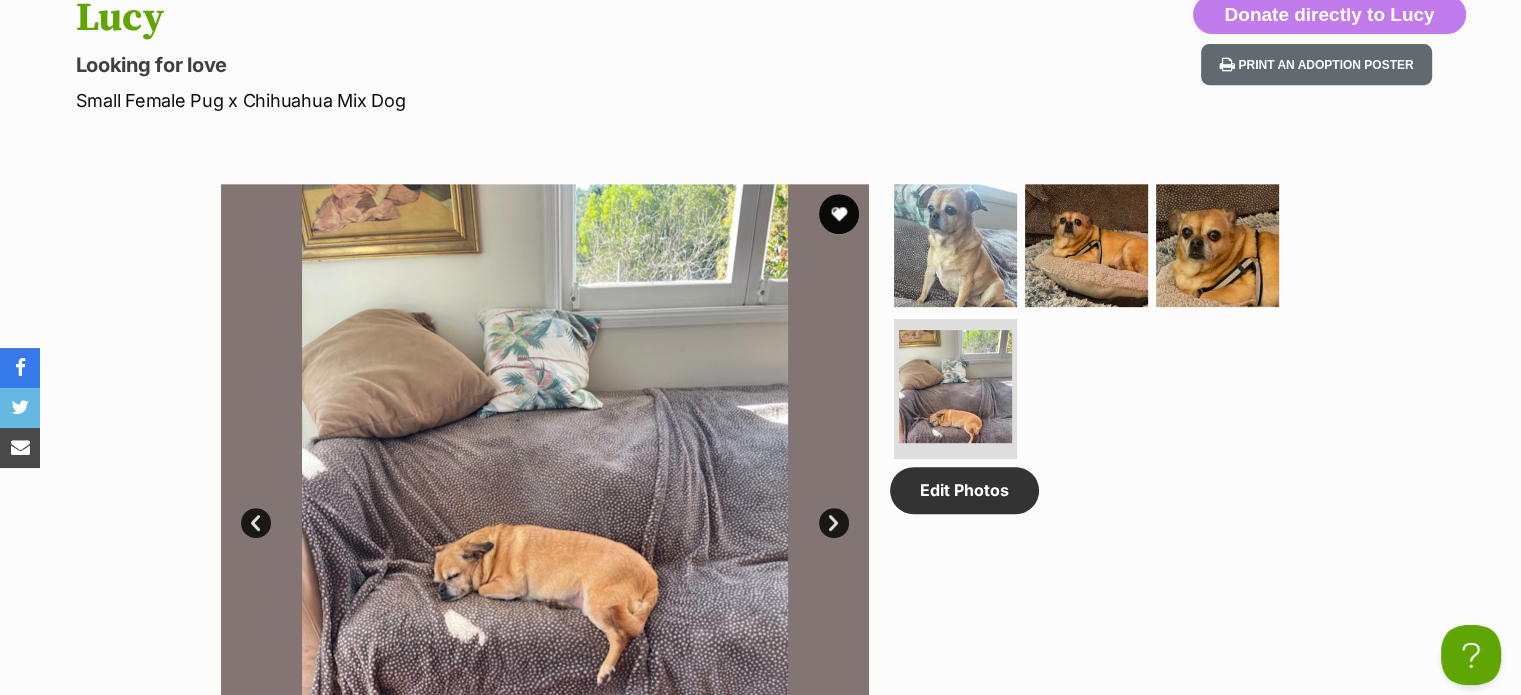 scroll, scrollTop: 900, scrollLeft: 0, axis: vertical 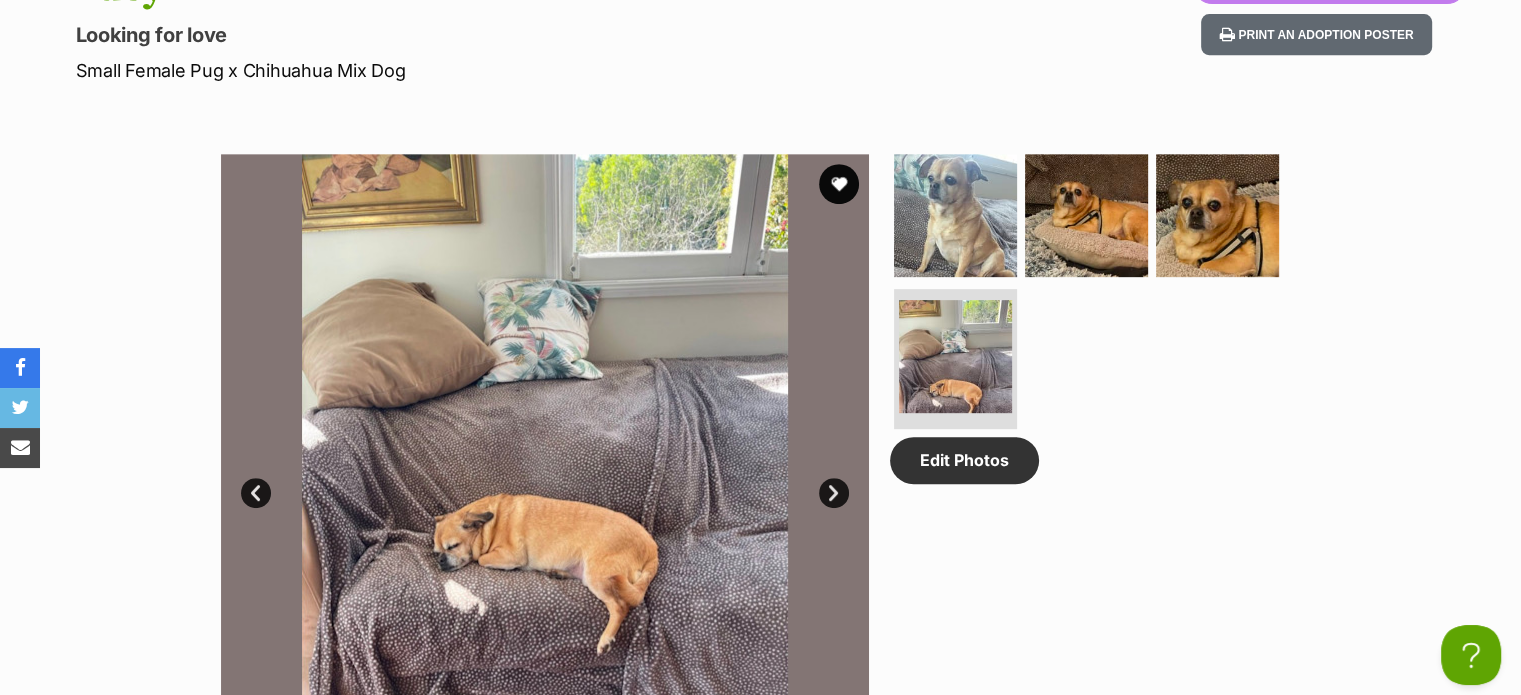 click on "Next" at bounding box center (834, 493) 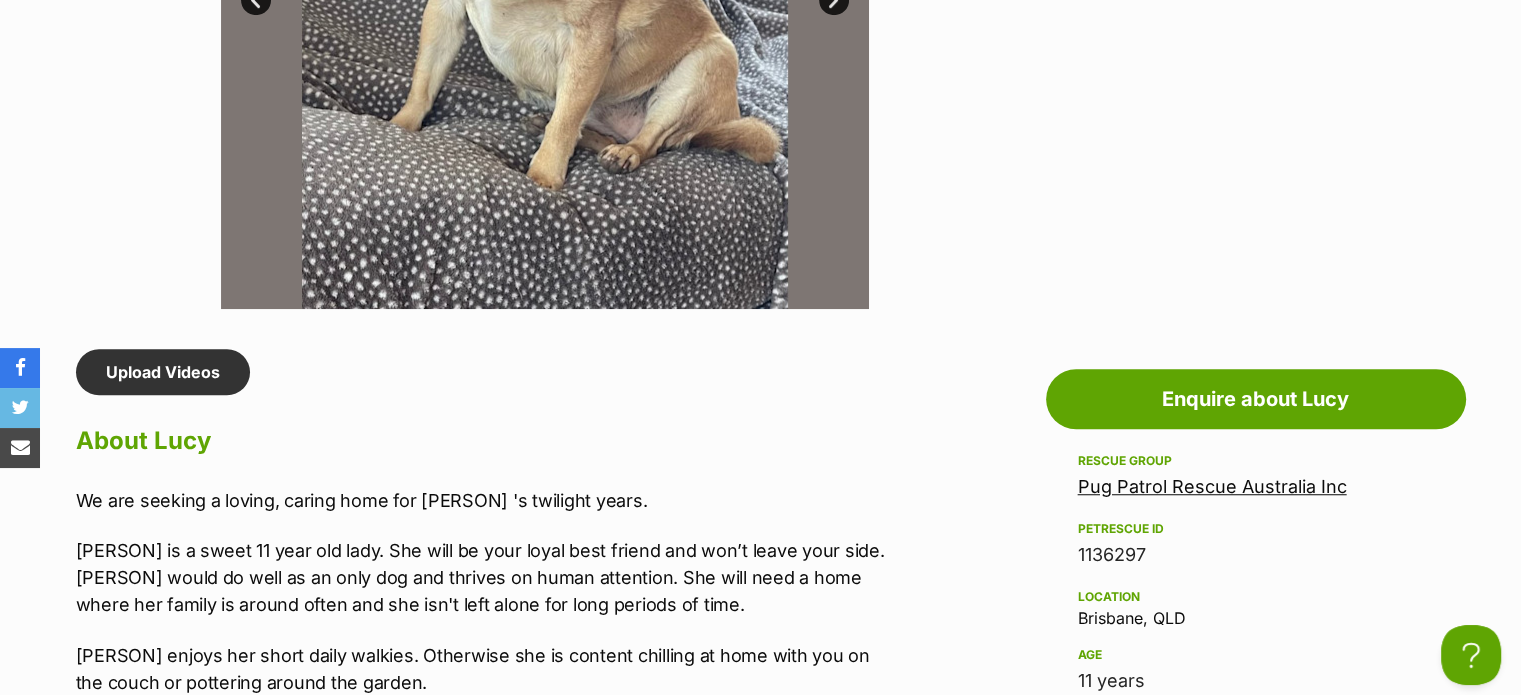 scroll, scrollTop: 1500, scrollLeft: 0, axis: vertical 